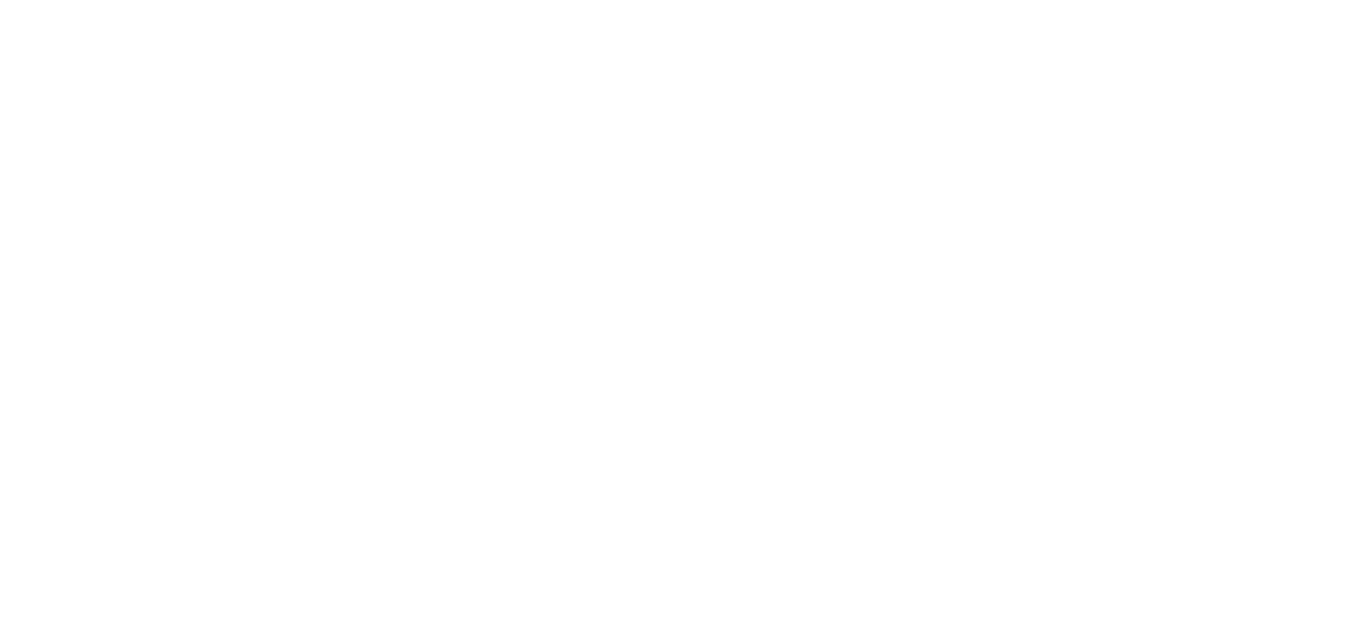 scroll, scrollTop: 0, scrollLeft: 0, axis: both 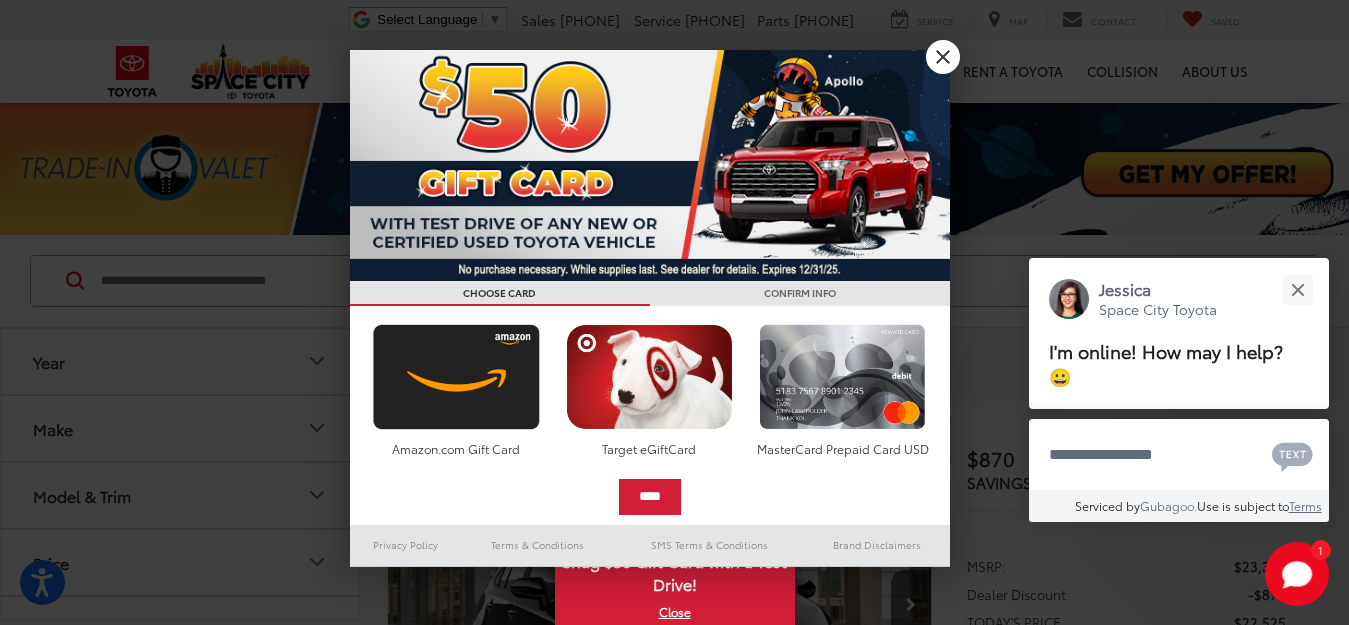 click on "X" at bounding box center [943, 57] 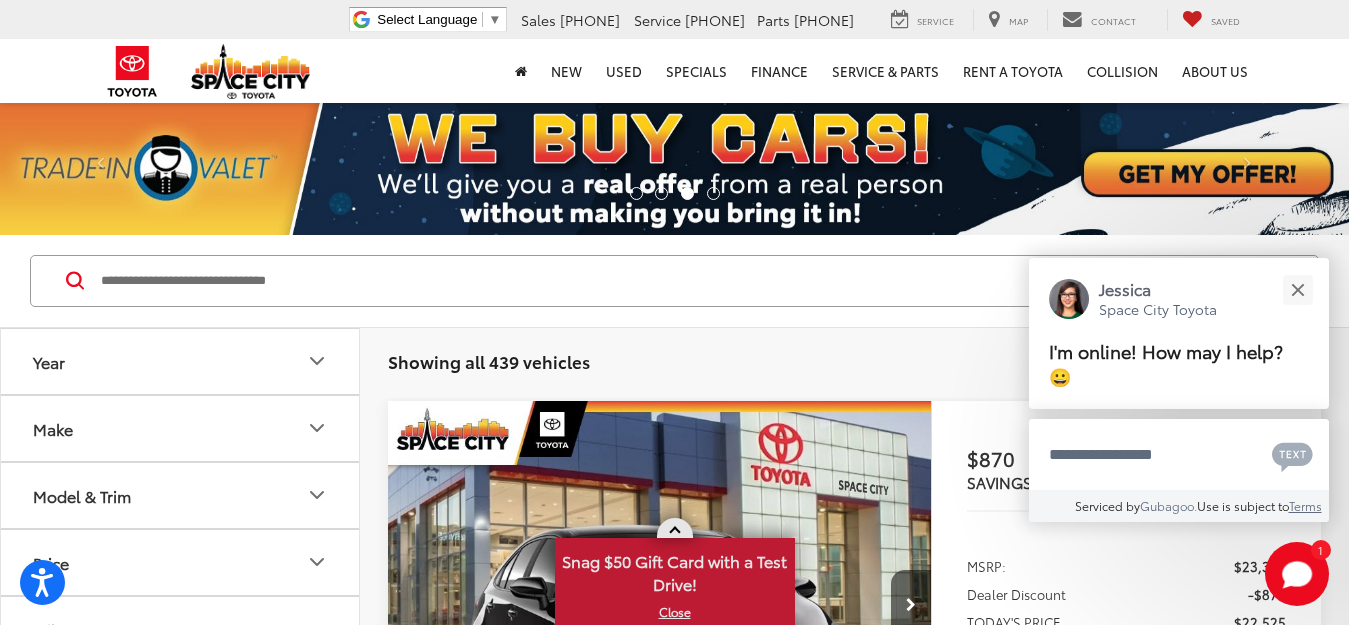 scroll, scrollTop: 102, scrollLeft: 0, axis: vertical 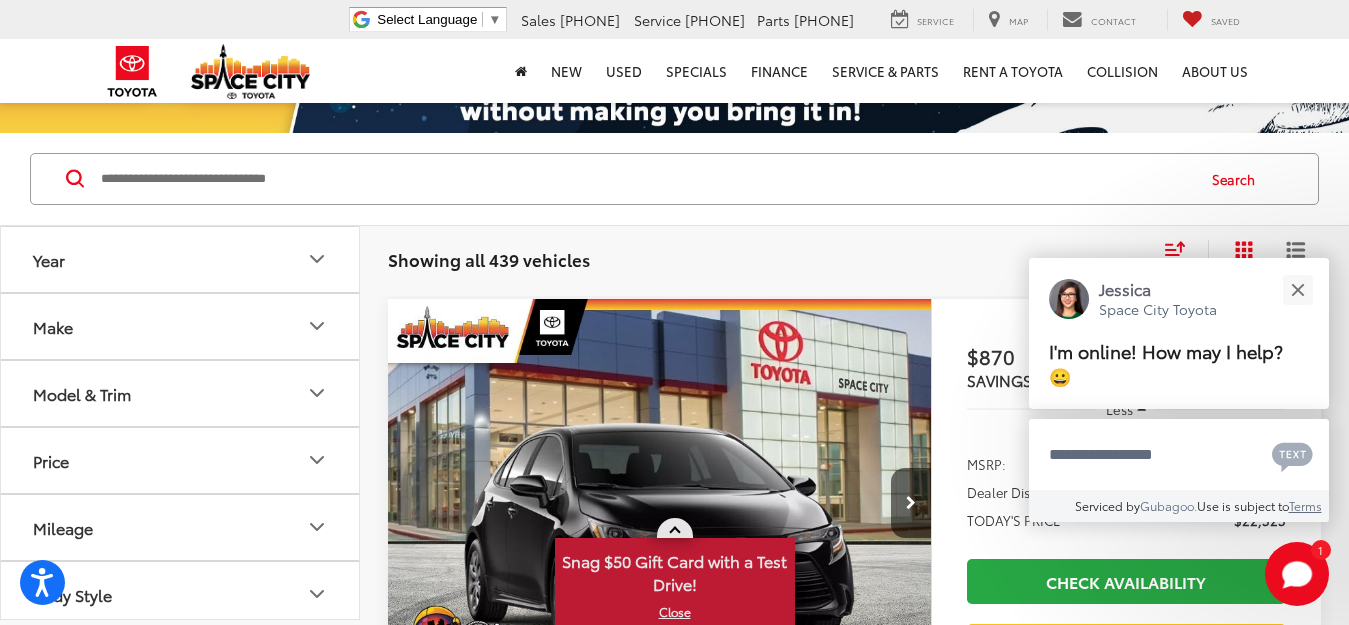 click on "X" at bounding box center (675, 612) 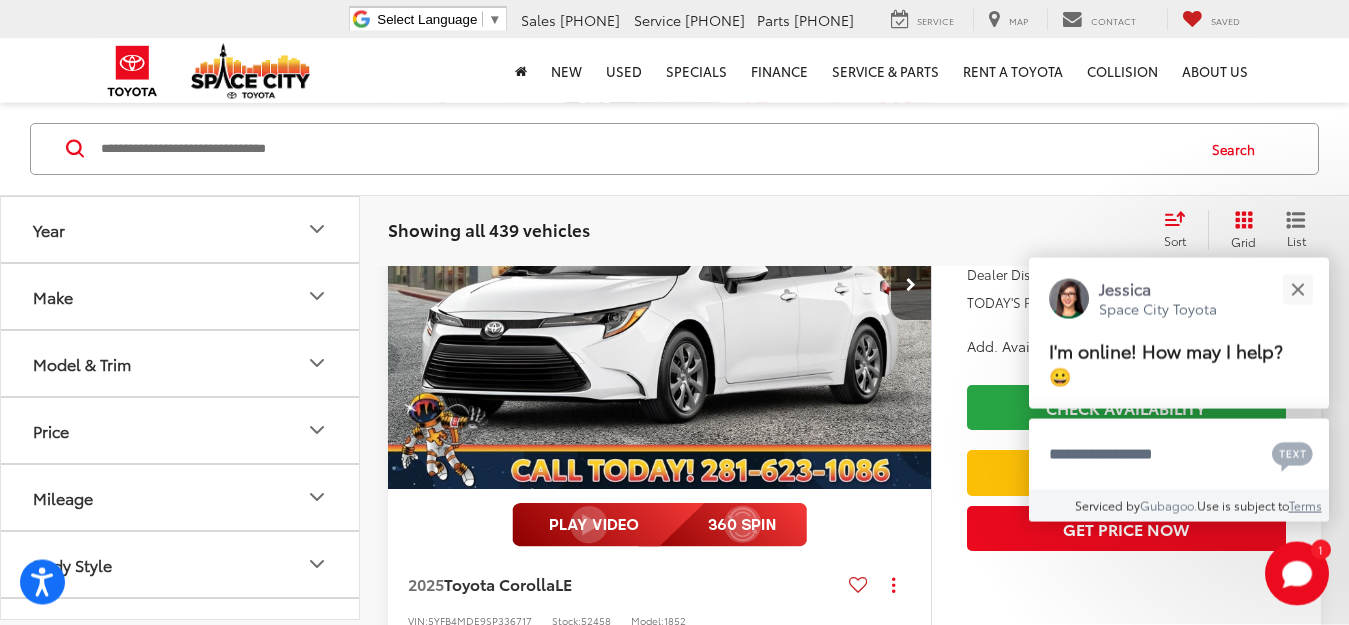 scroll, scrollTop: 2550, scrollLeft: 0, axis: vertical 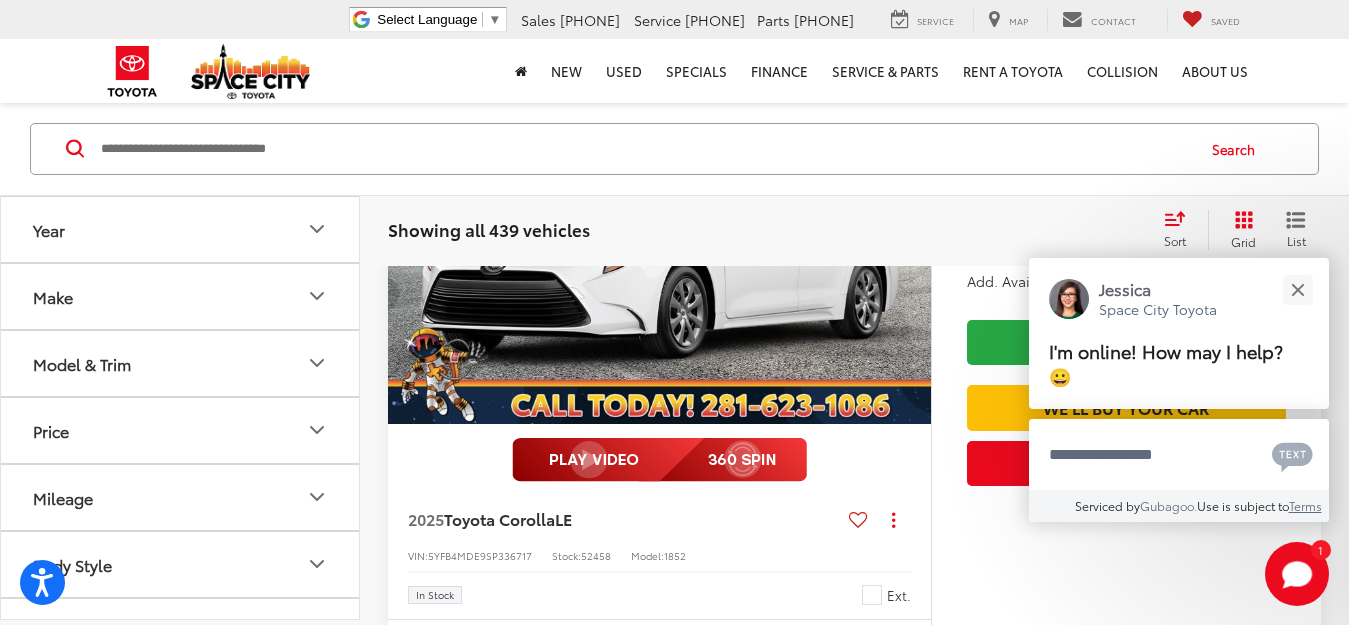click at bounding box center [659, 460] 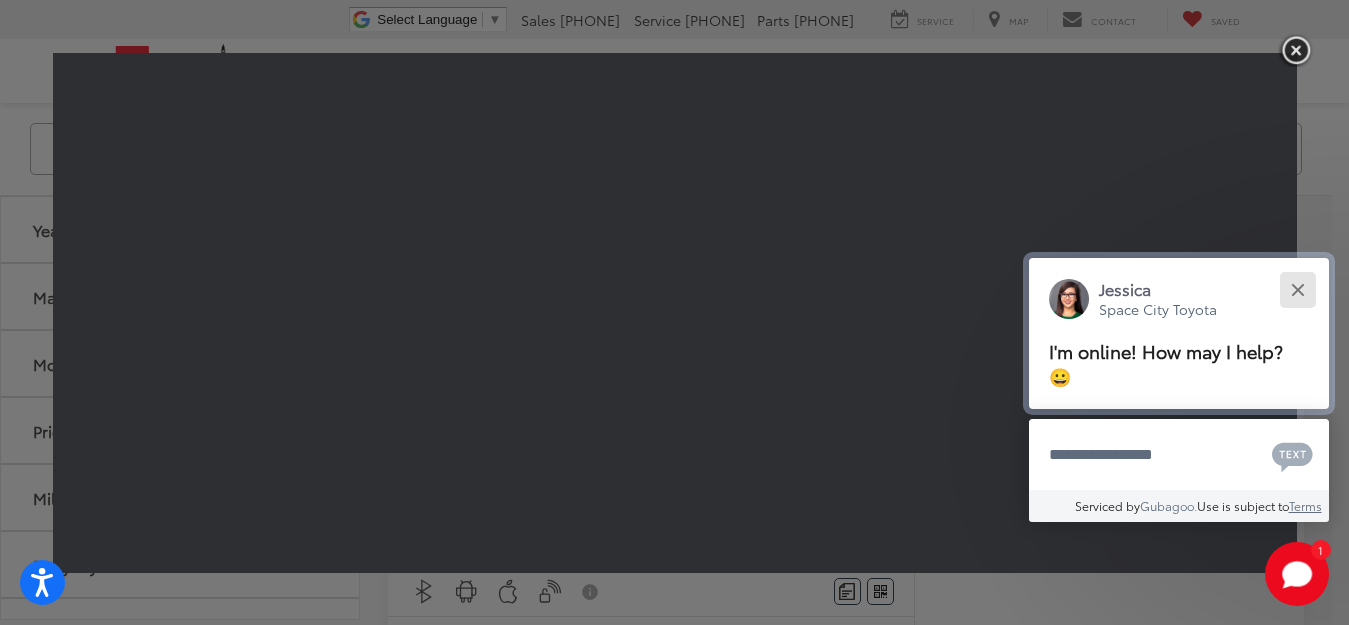 click at bounding box center [1297, 289] 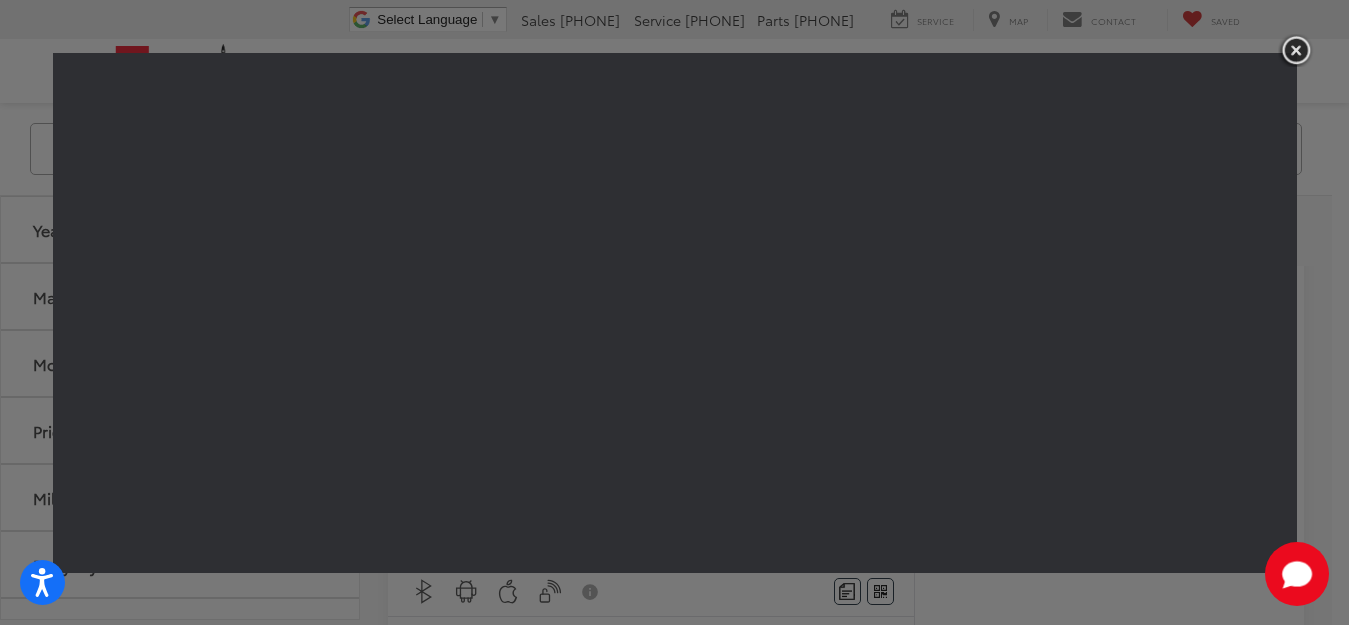 click at bounding box center [674, 312] 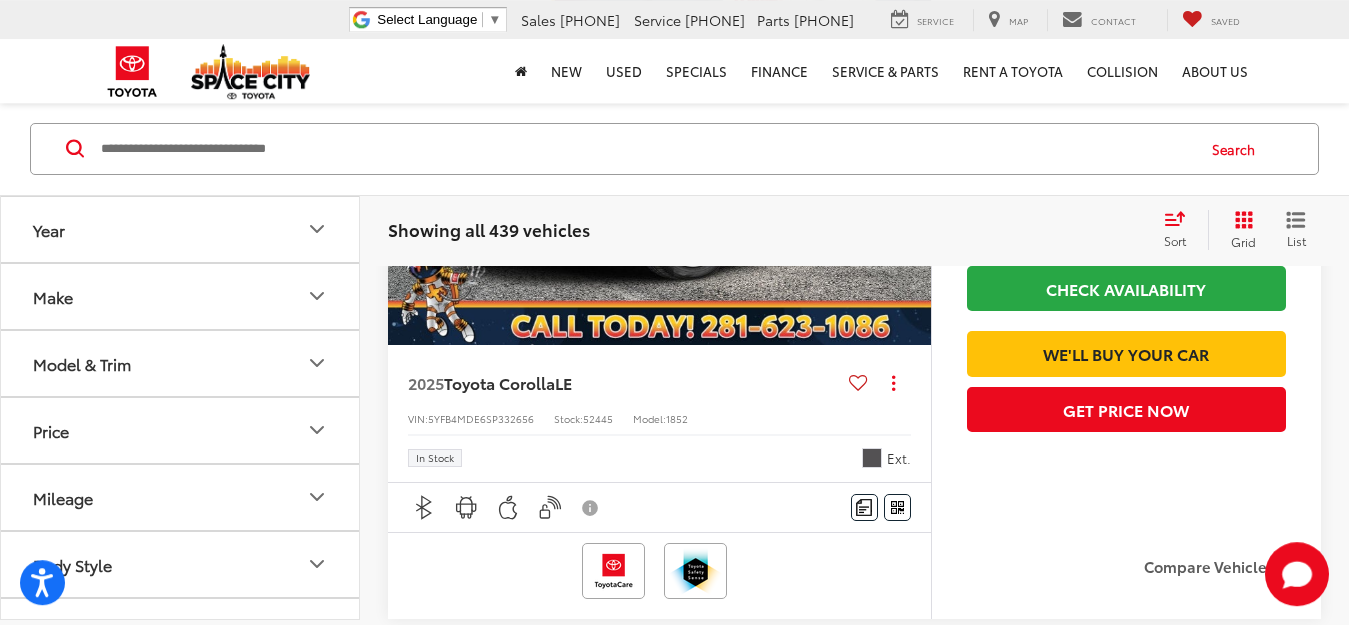 scroll, scrollTop: 8499, scrollLeft: 0, axis: vertical 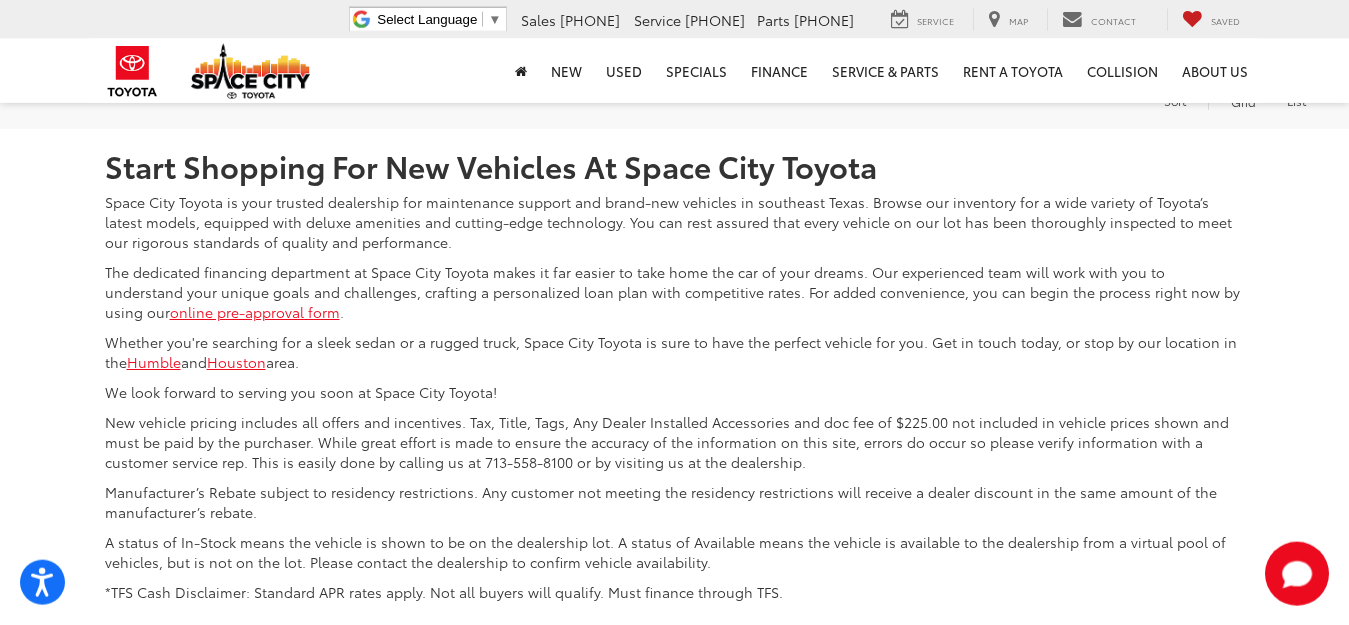 click on "3" at bounding box center (1005, -20) 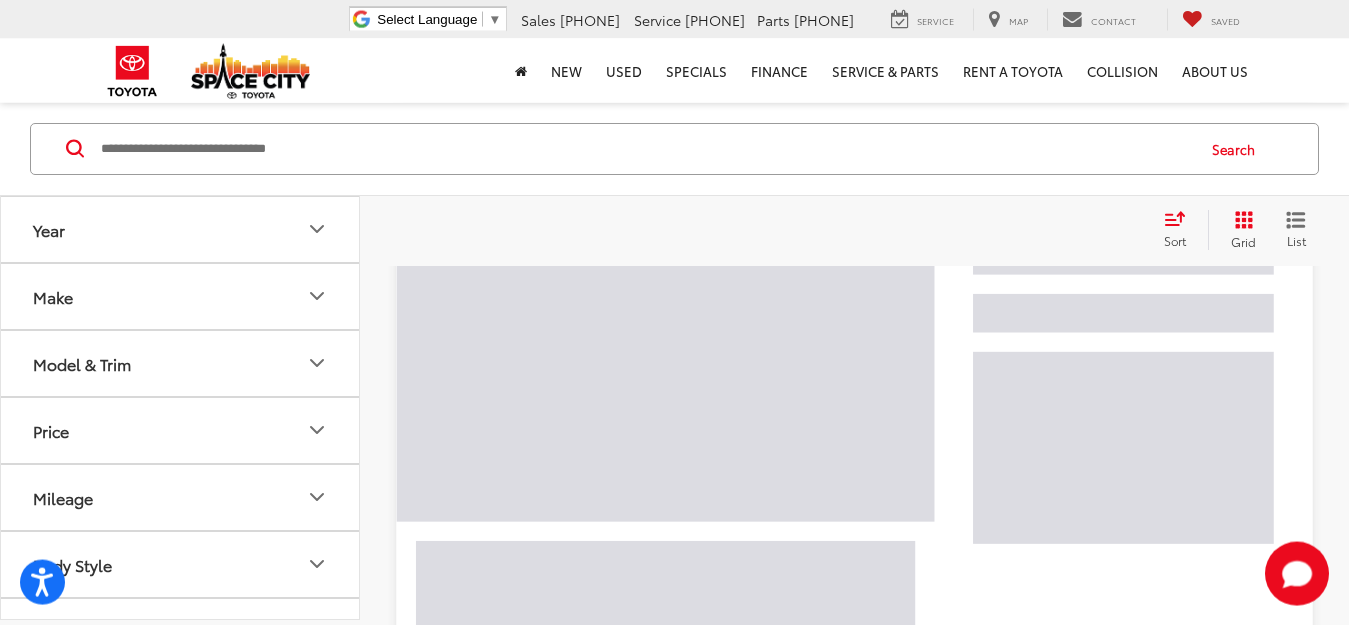 scroll, scrollTop: 153, scrollLeft: 0, axis: vertical 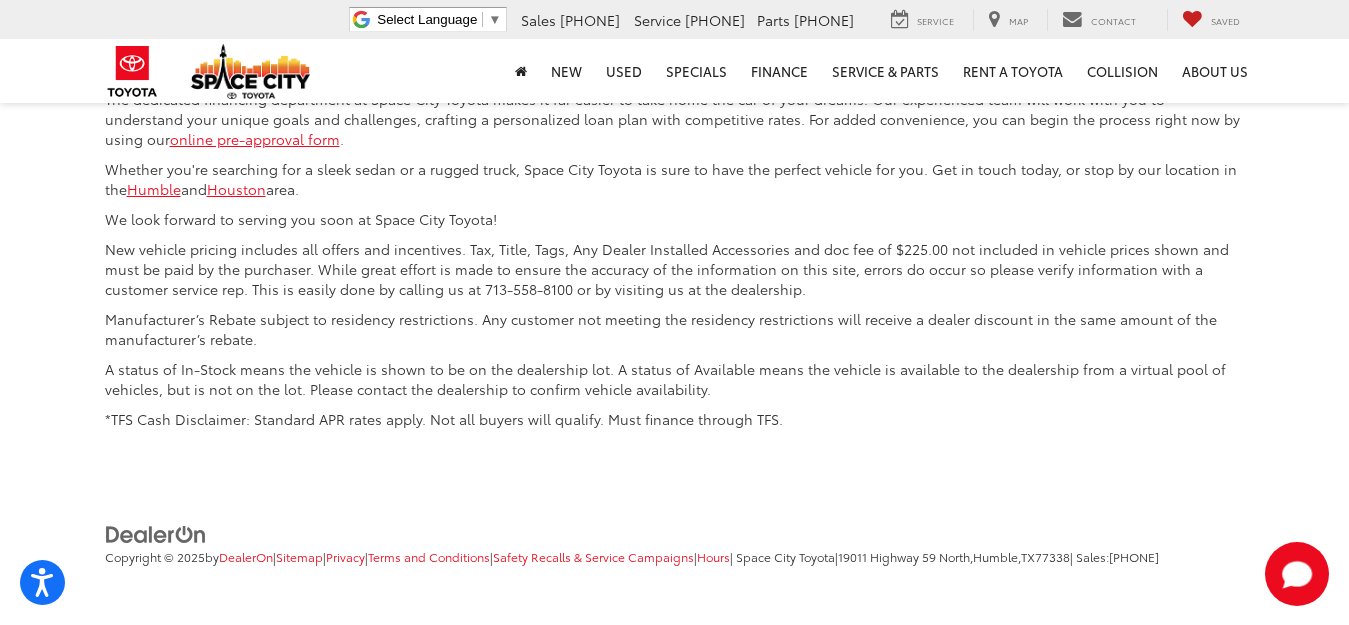 click on "2" at bounding box center (975, -193) 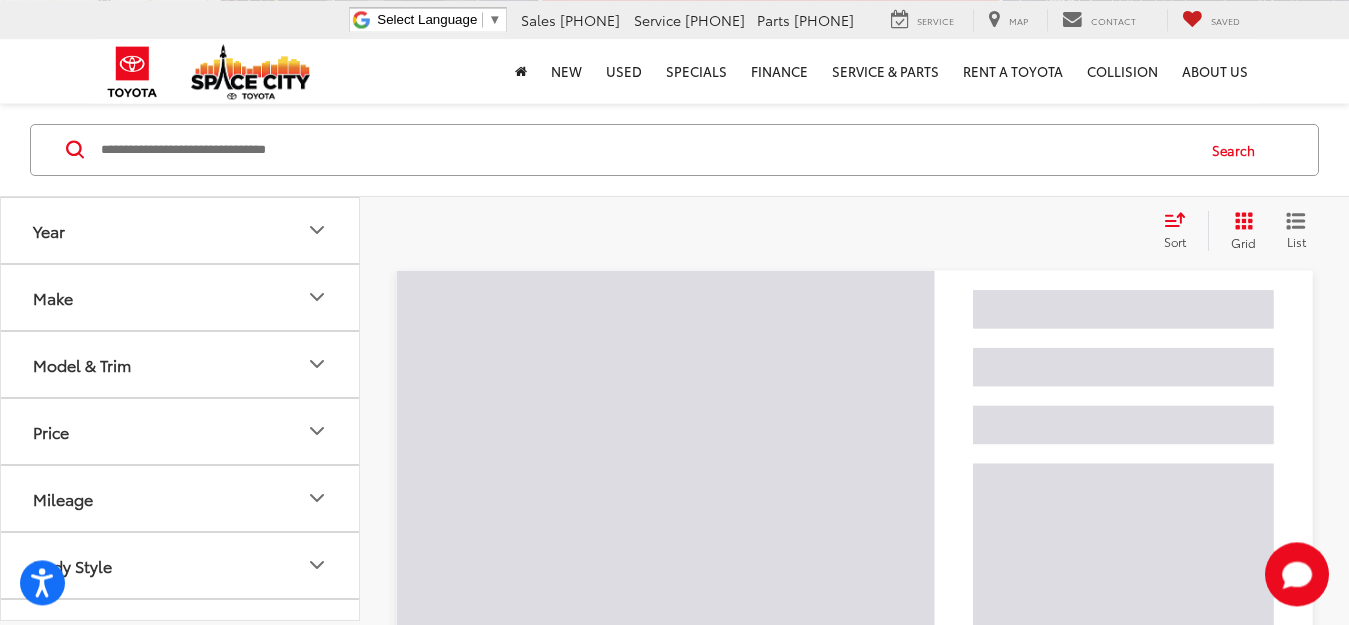 scroll, scrollTop: 133, scrollLeft: 0, axis: vertical 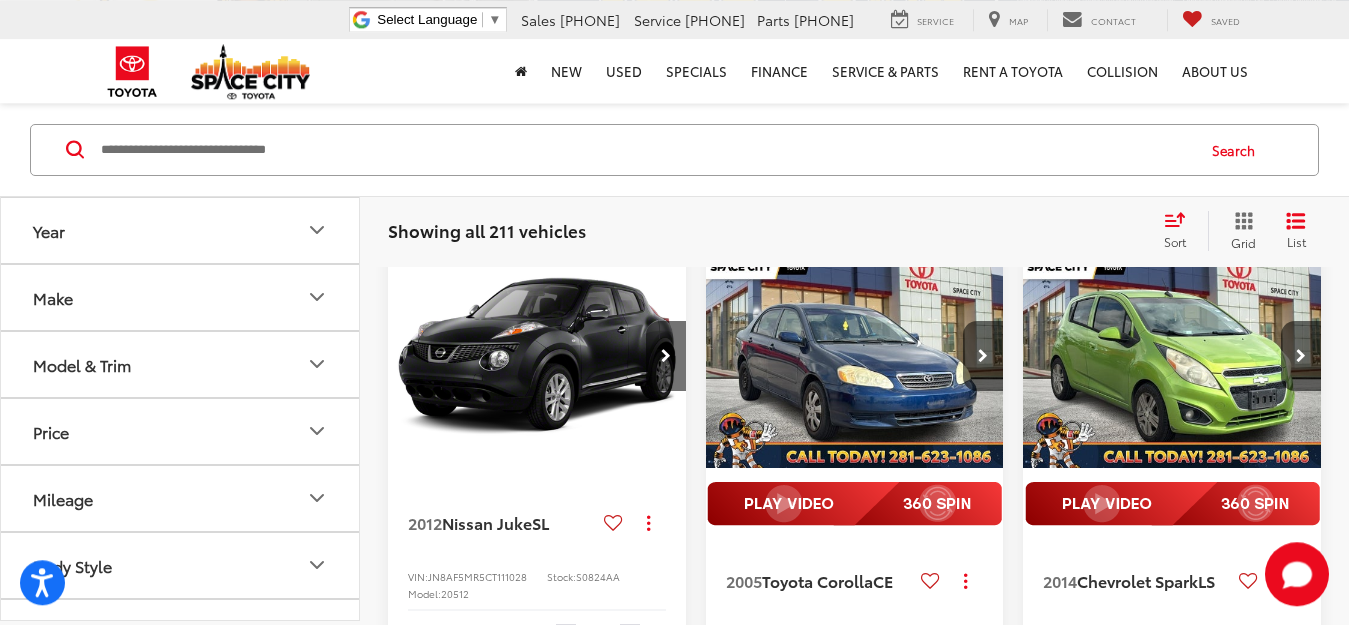 click at bounding box center [646, 149] 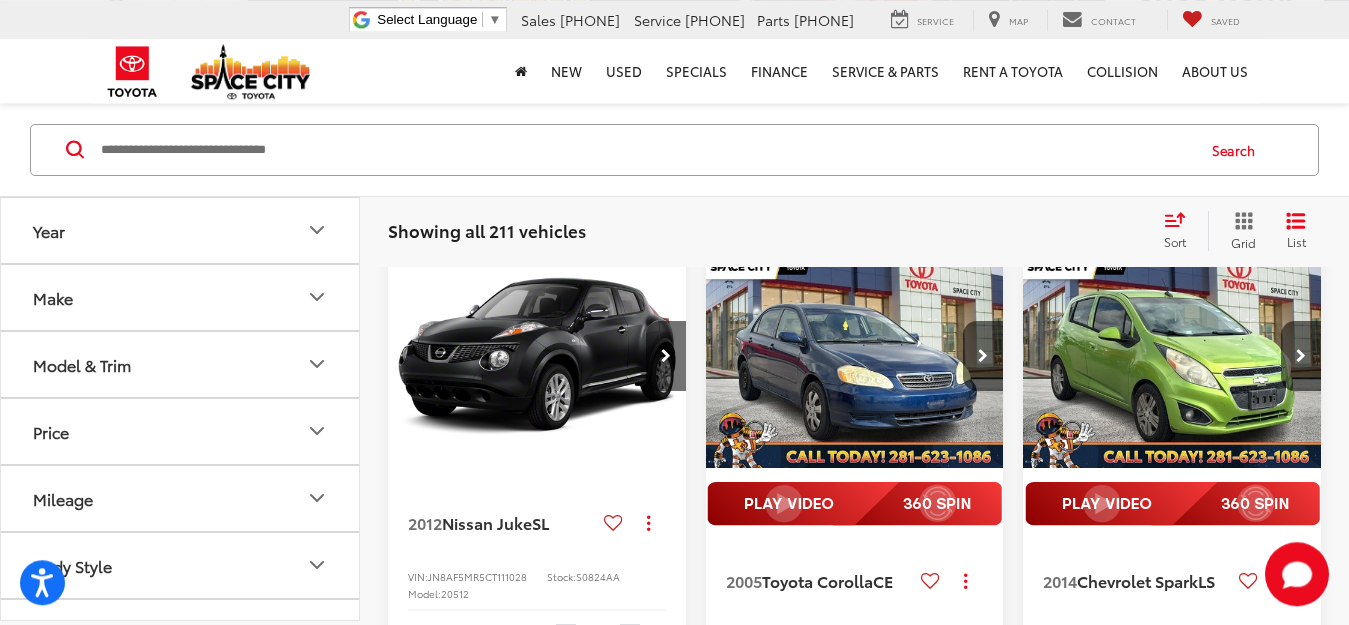 paste on "*****" 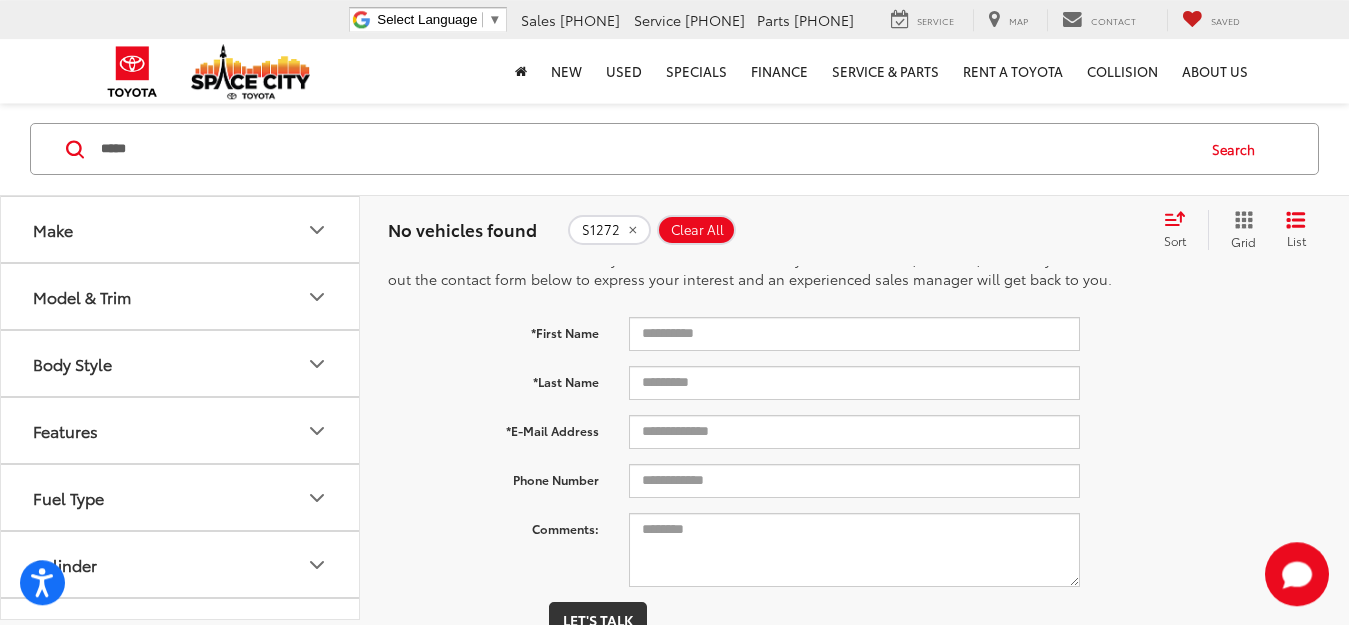 click on "*****" at bounding box center [646, 149] 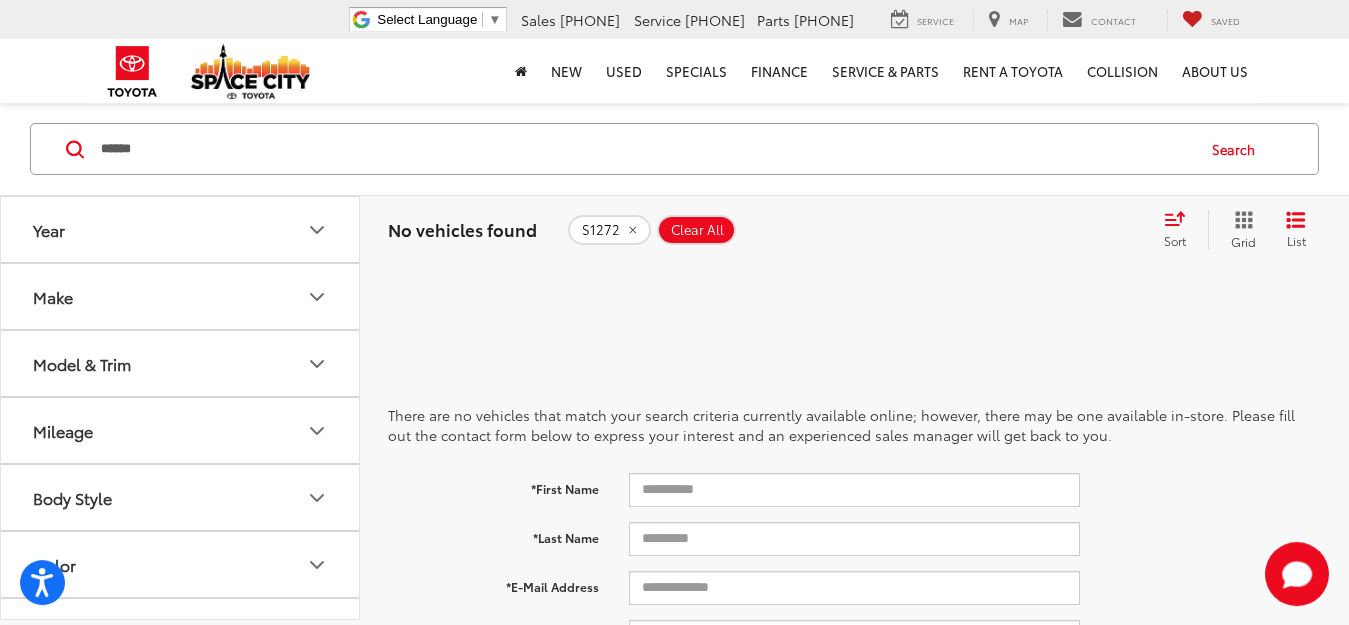 scroll, scrollTop: 0, scrollLeft: 0, axis: both 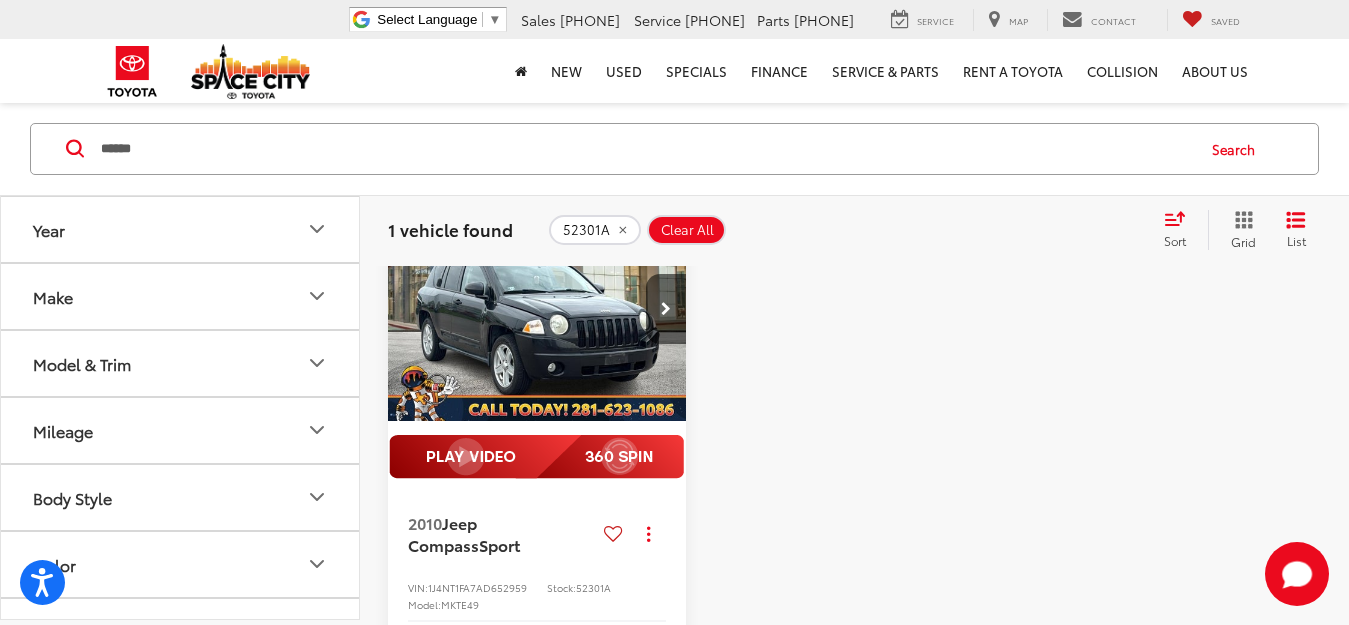 click on "******" at bounding box center [646, 149] 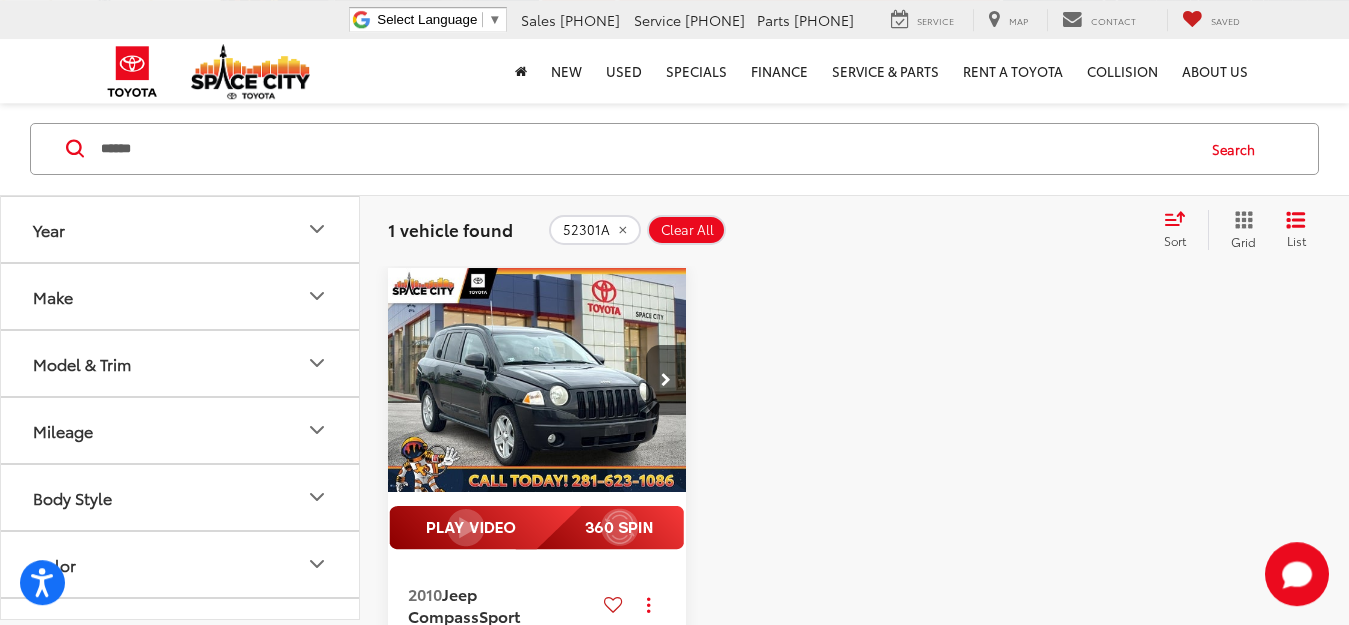 scroll, scrollTop: 132, scrollLeft: 0, axis: vertical 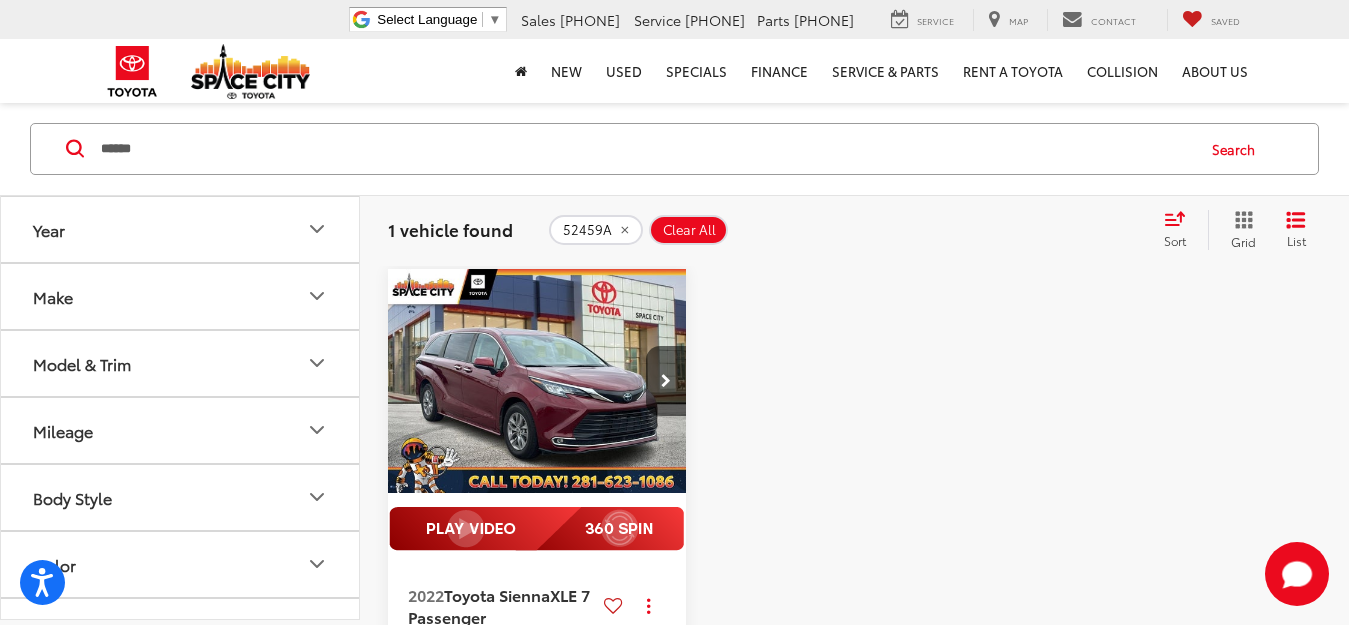 click at bounding box center [536, 529] 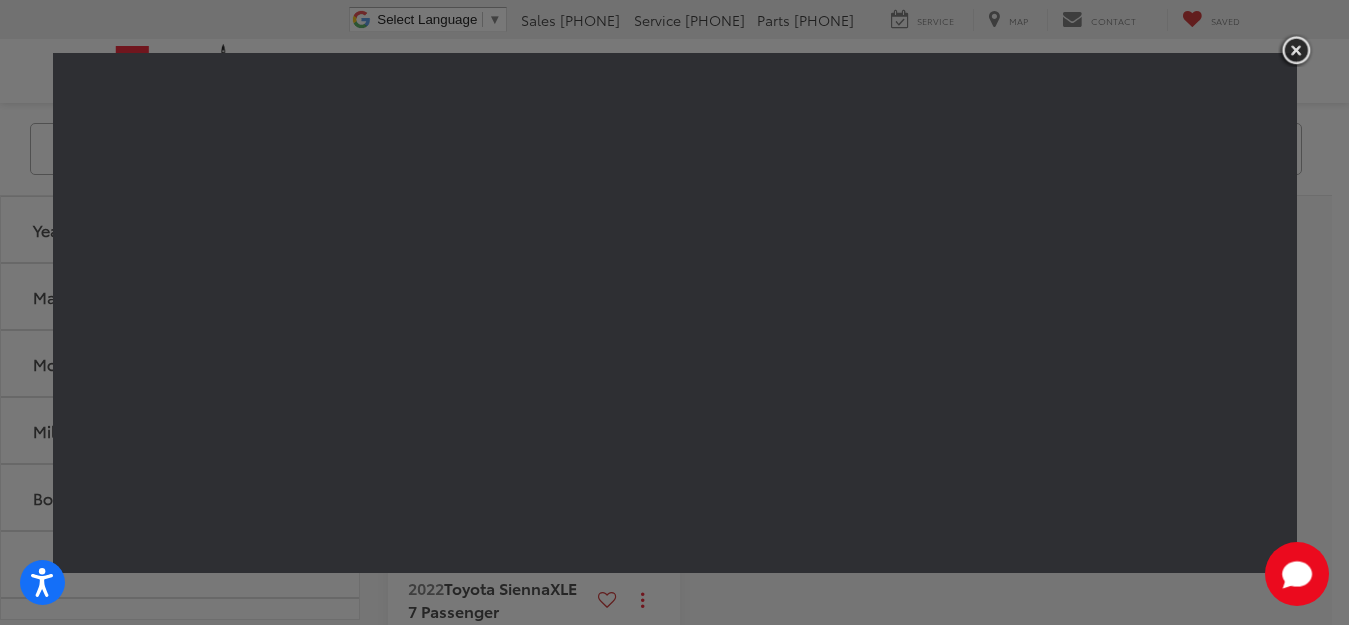click at bounding box center (674, 312) 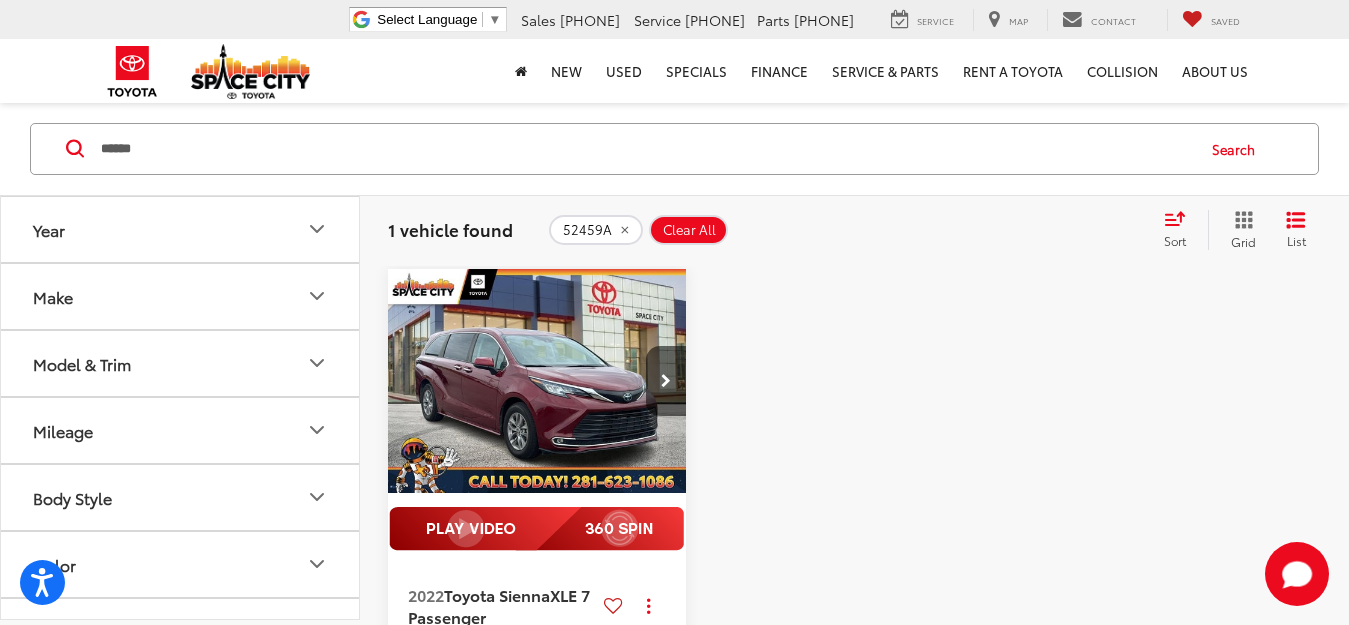 click on "******" at bounding box center (646, 149) 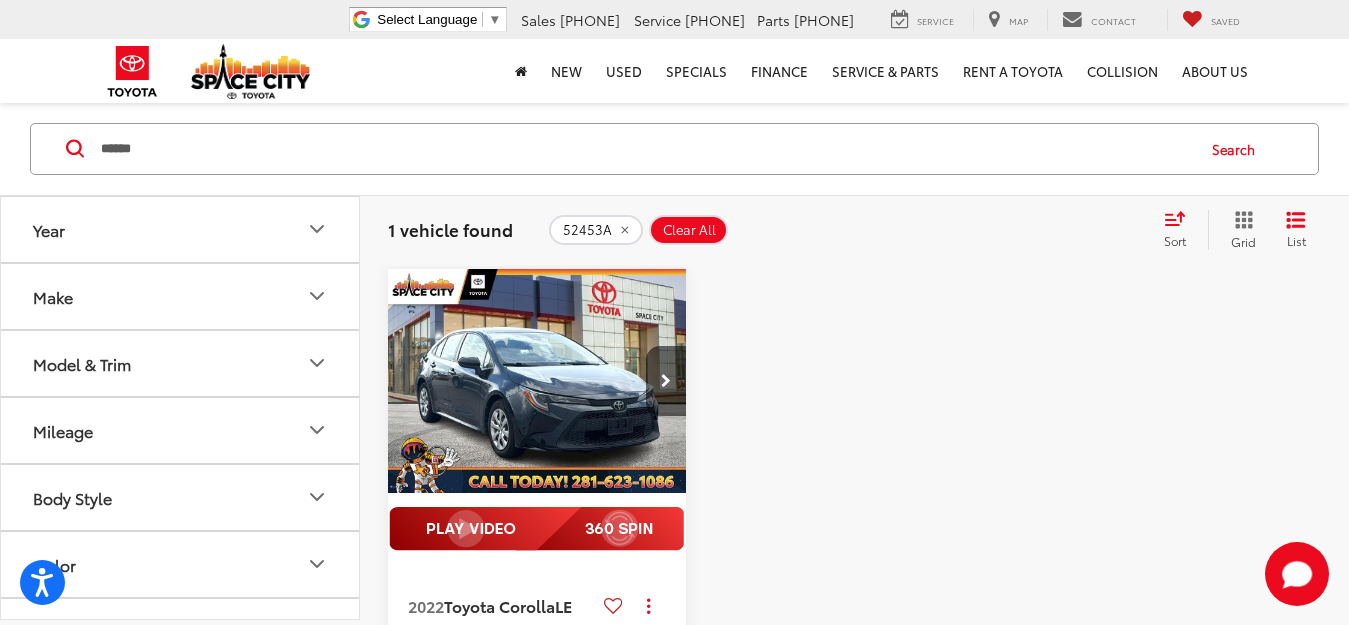 click at bounding box center [536, 529] 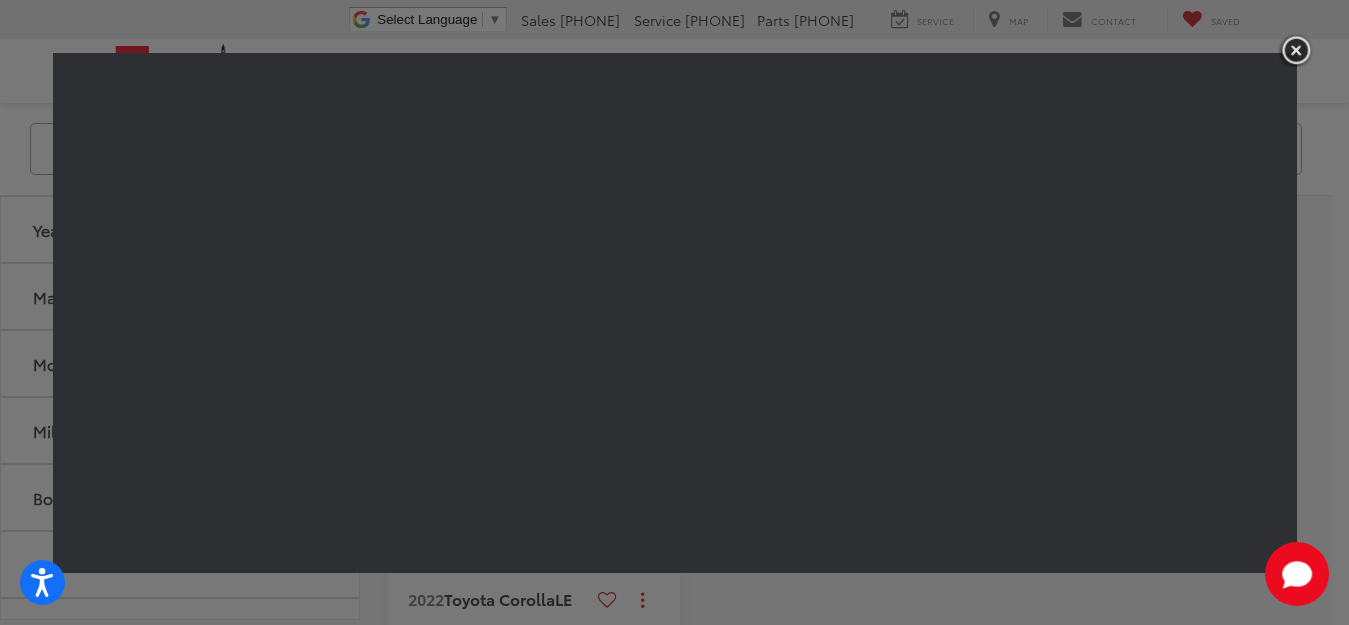 drag, startPoint x: 29, startPoint y: 421, endPoint x: 345, endPoint y: 4, distance: 523.2065 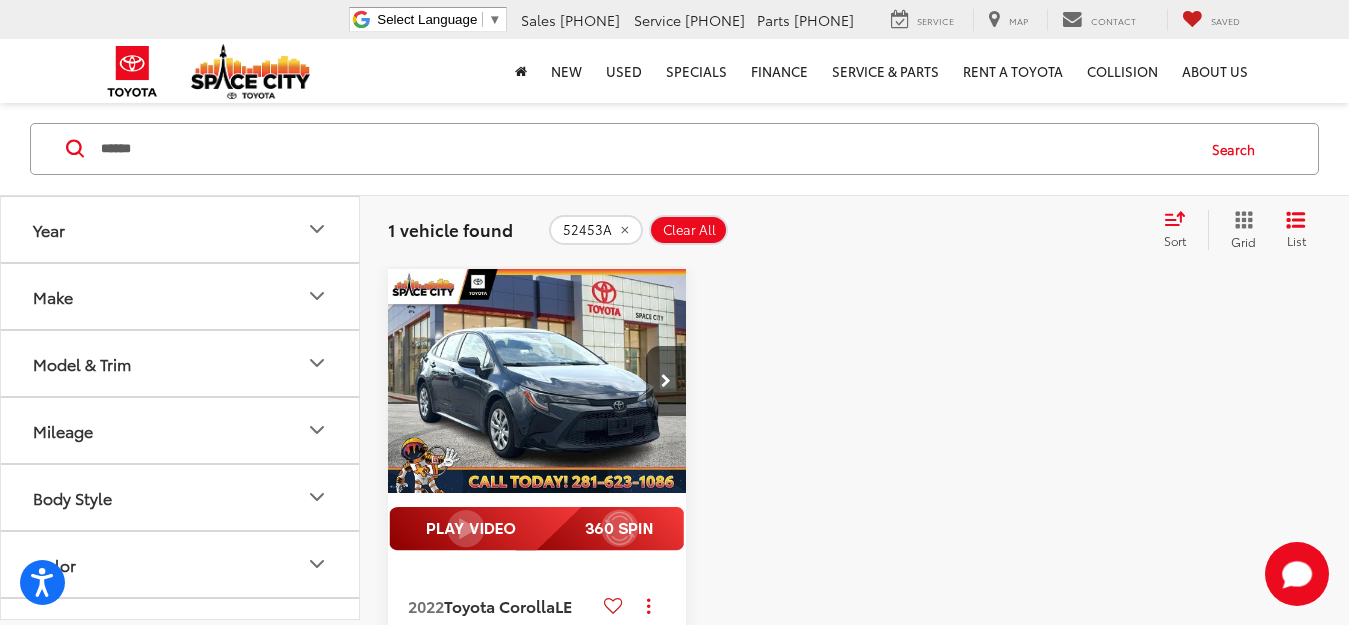 click on "******" at bounding box center (646, 149) 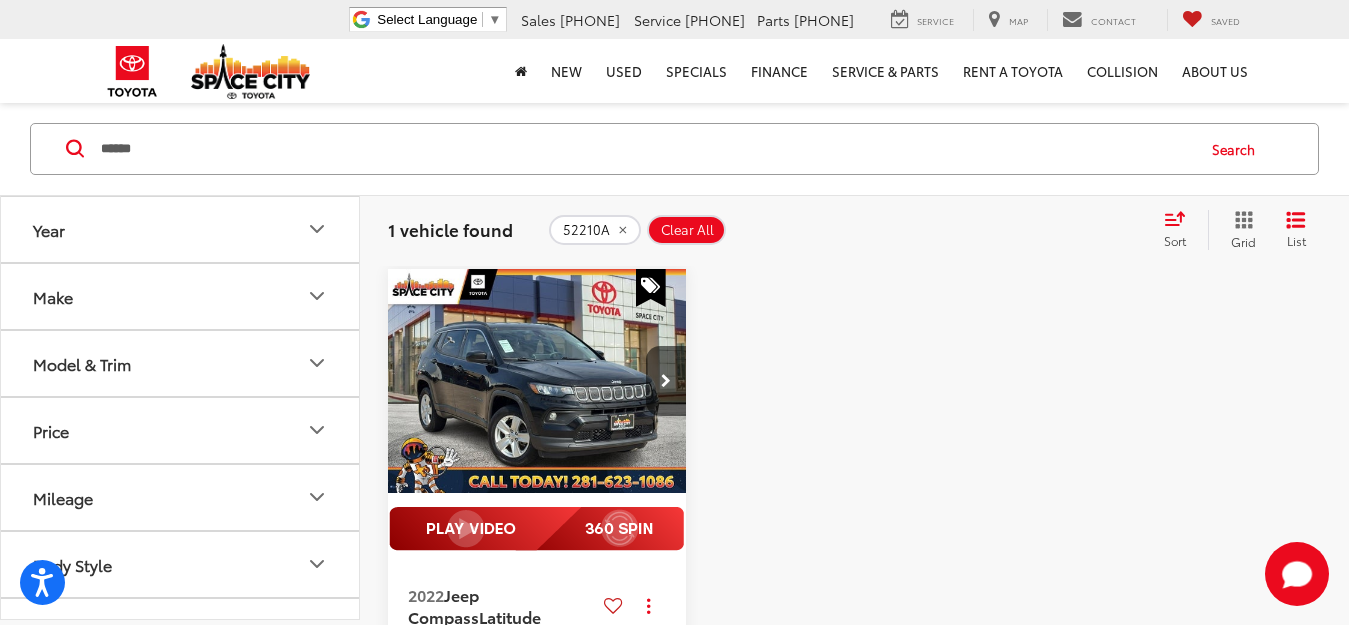 click at bounding box center [536, 529] 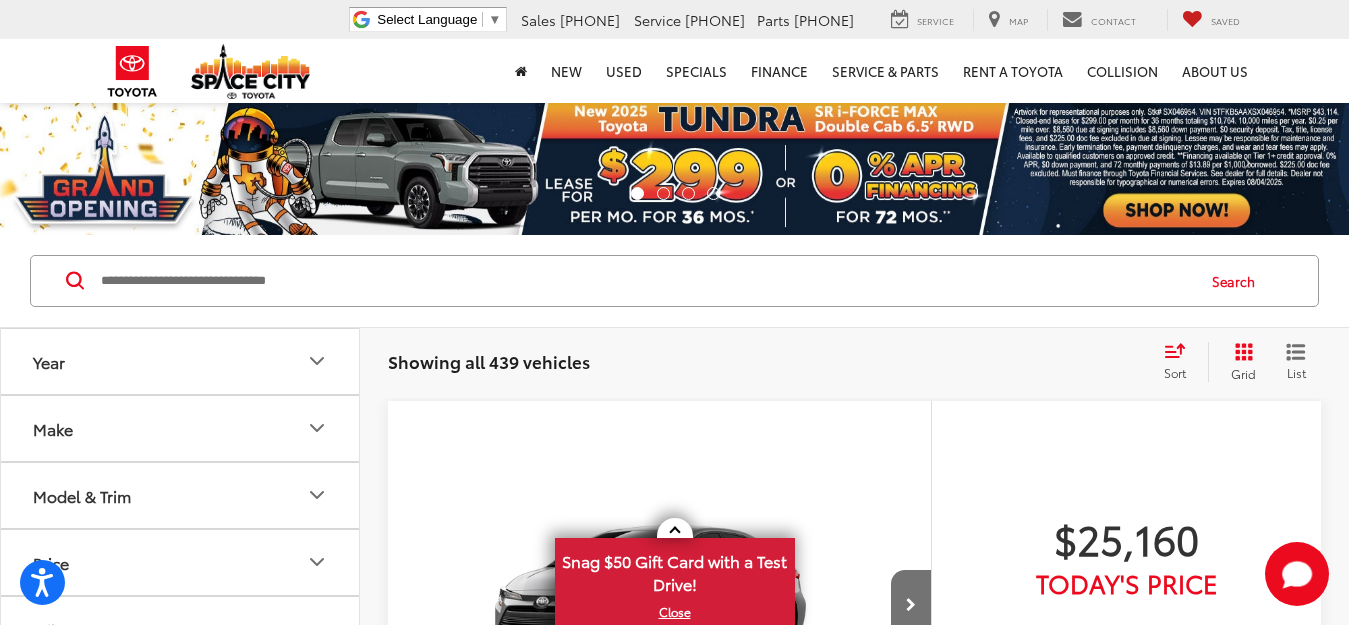 scroll, scrollTop: 1477, scrollLeft: 0, axis: vertical 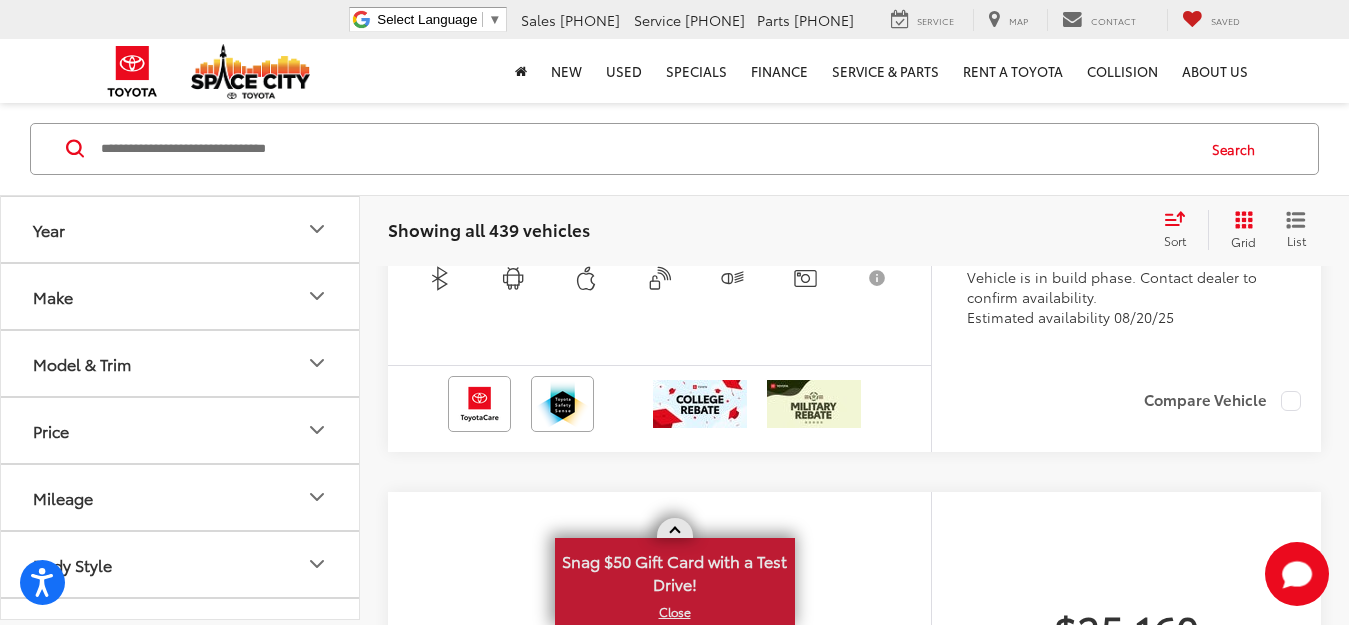 click on "X" at bounding box center [675, 612] 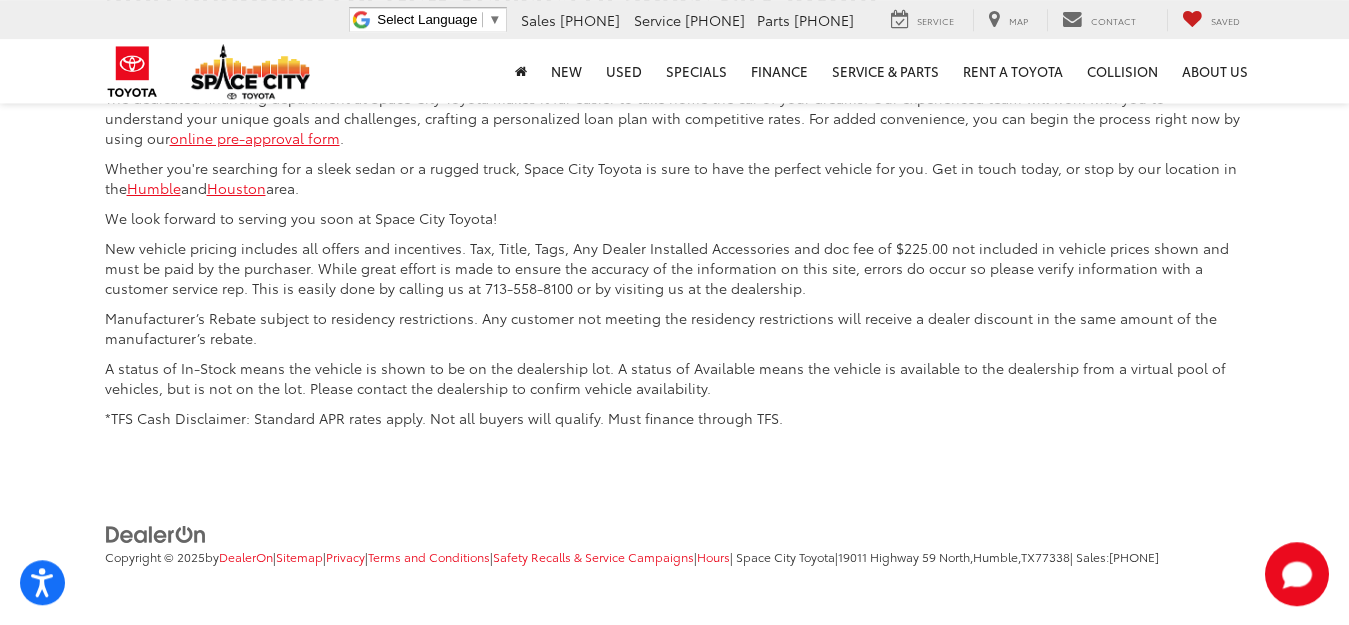 scroll, scrollTop: 10014, scrollLeft: 0, axis: vertical 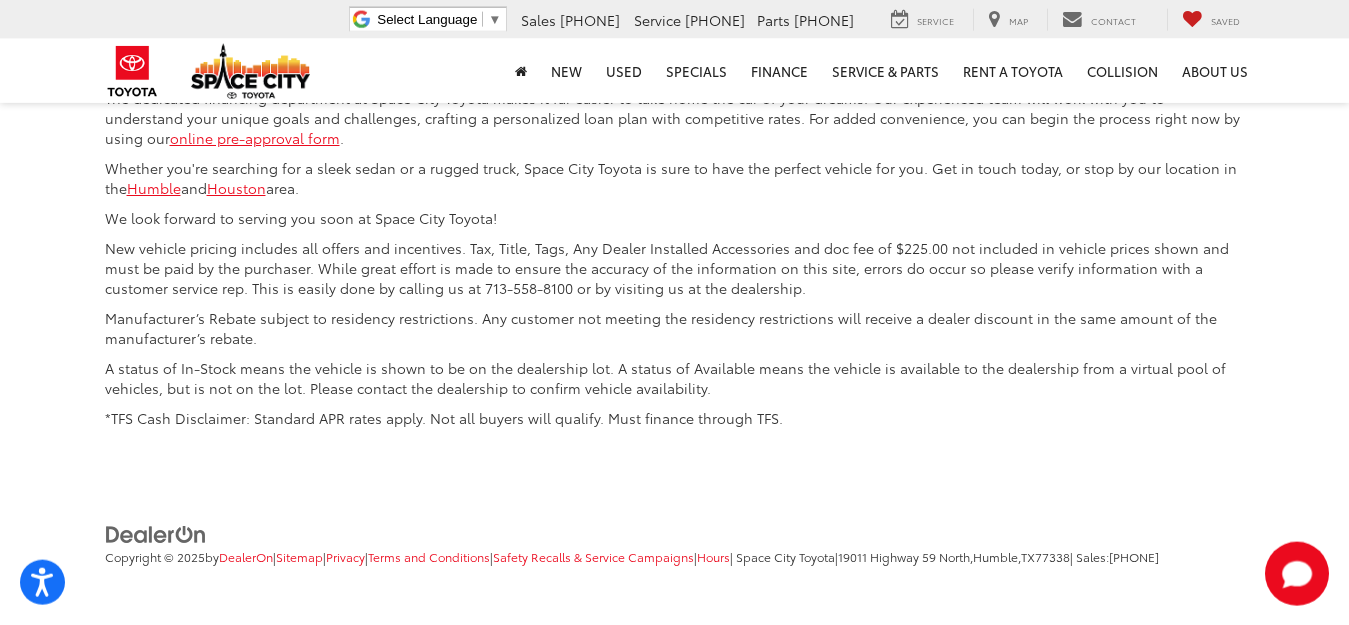 click on "4" at bounding box center (1035, -194) 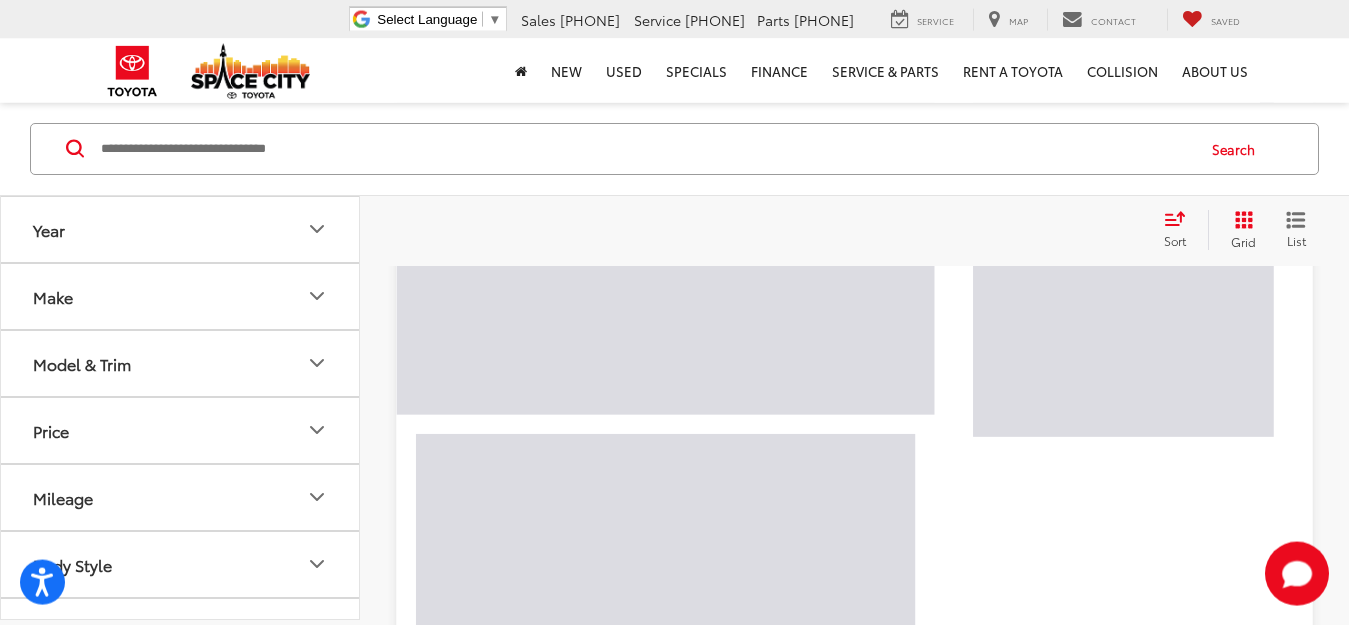 scroll, scrollTop: 151, scrollLeft: 0, axis: vertical 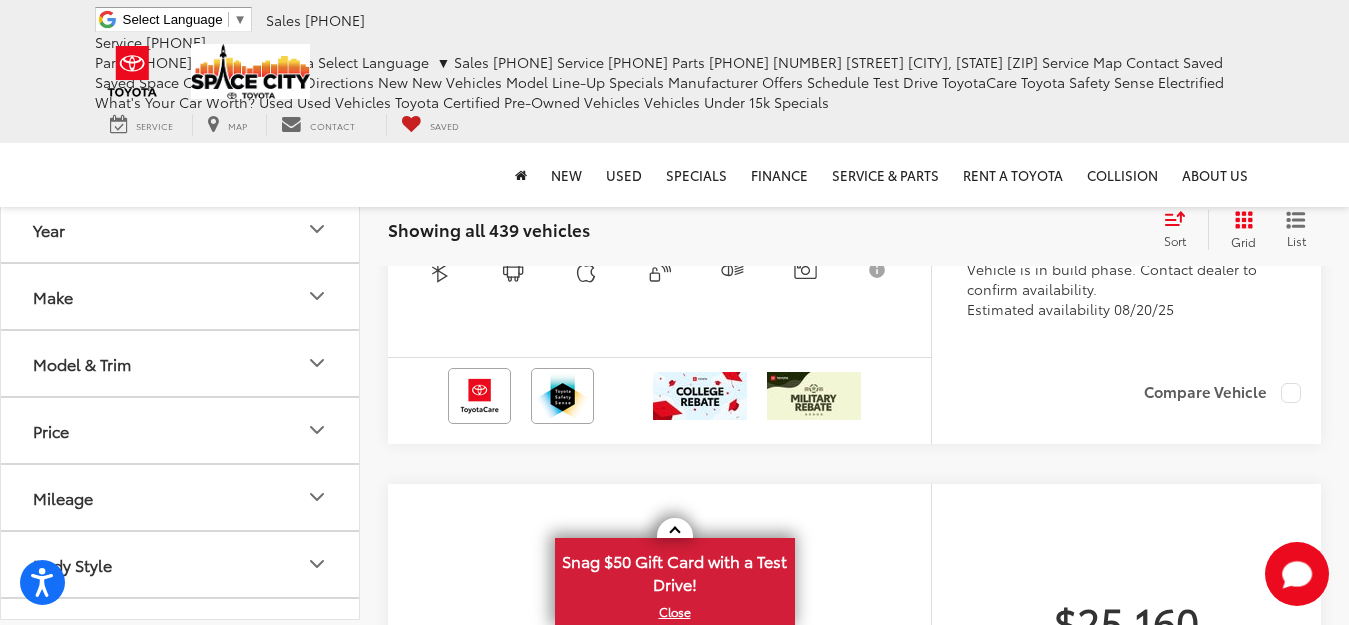 click at bounding box center [646, 149] 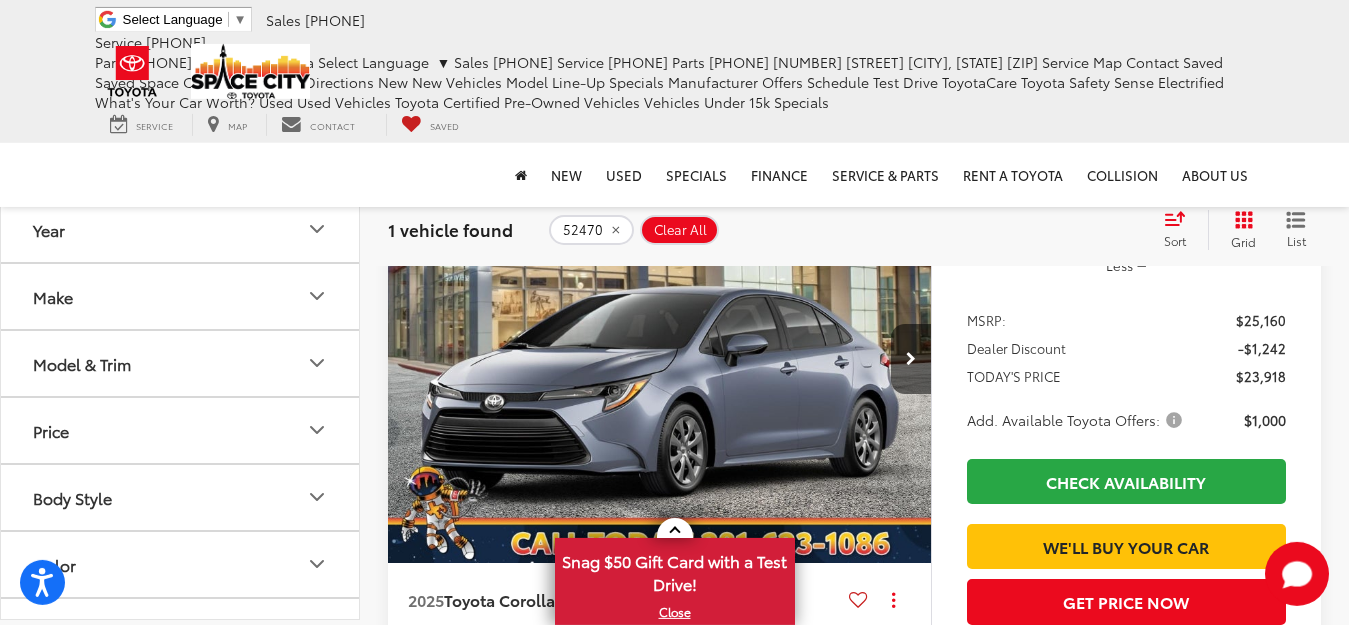scroll, scrollTop: 245, scrollLeft: 0, axis: vertical 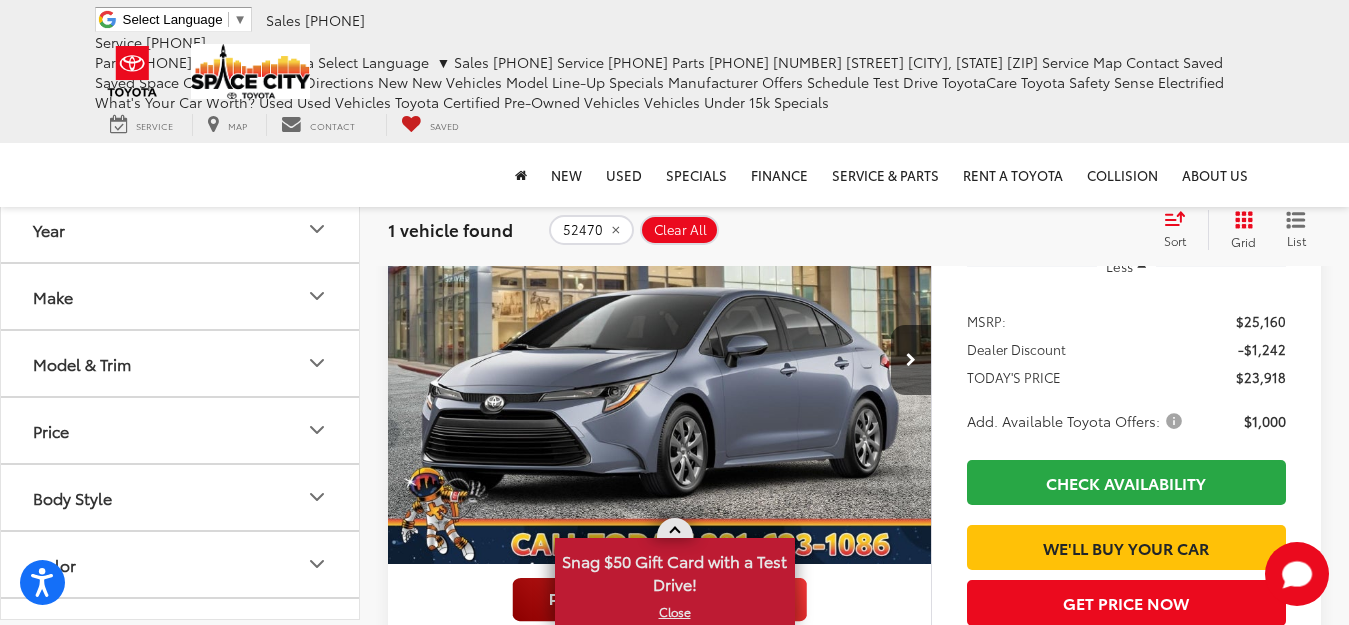 click on "X" at bounding box center (675, 612) 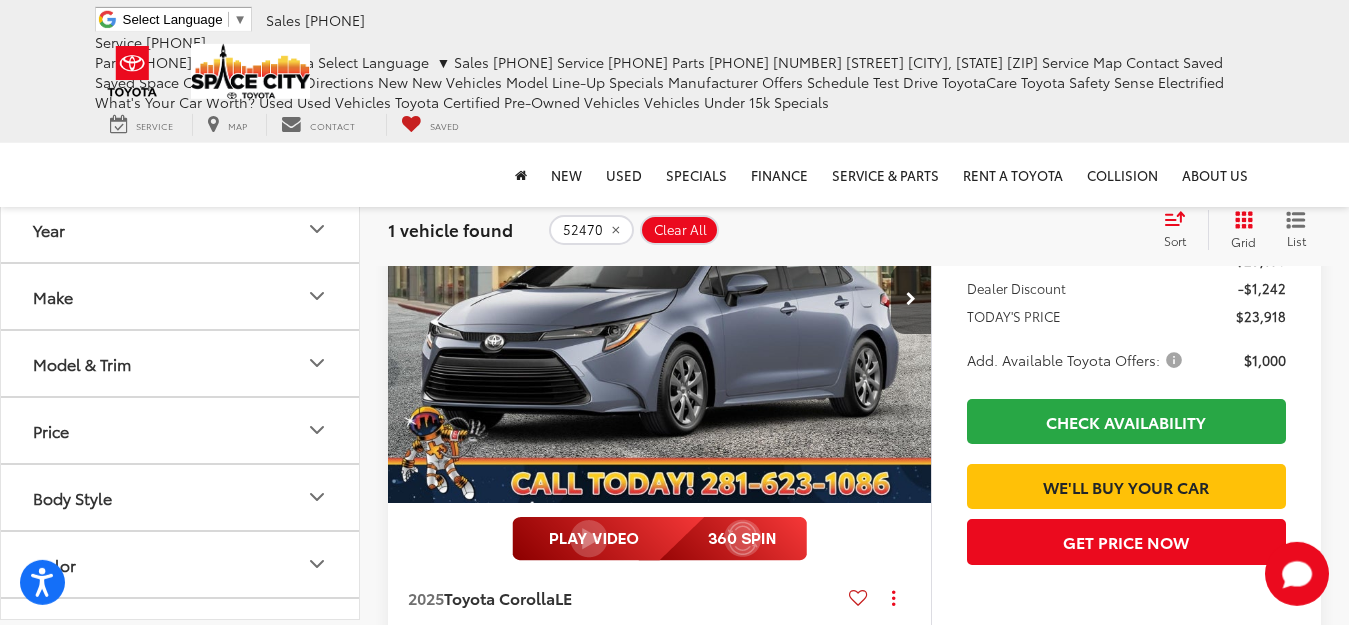 scroll, scrollTop: 347, scrollLeft: 0, axis: vertical 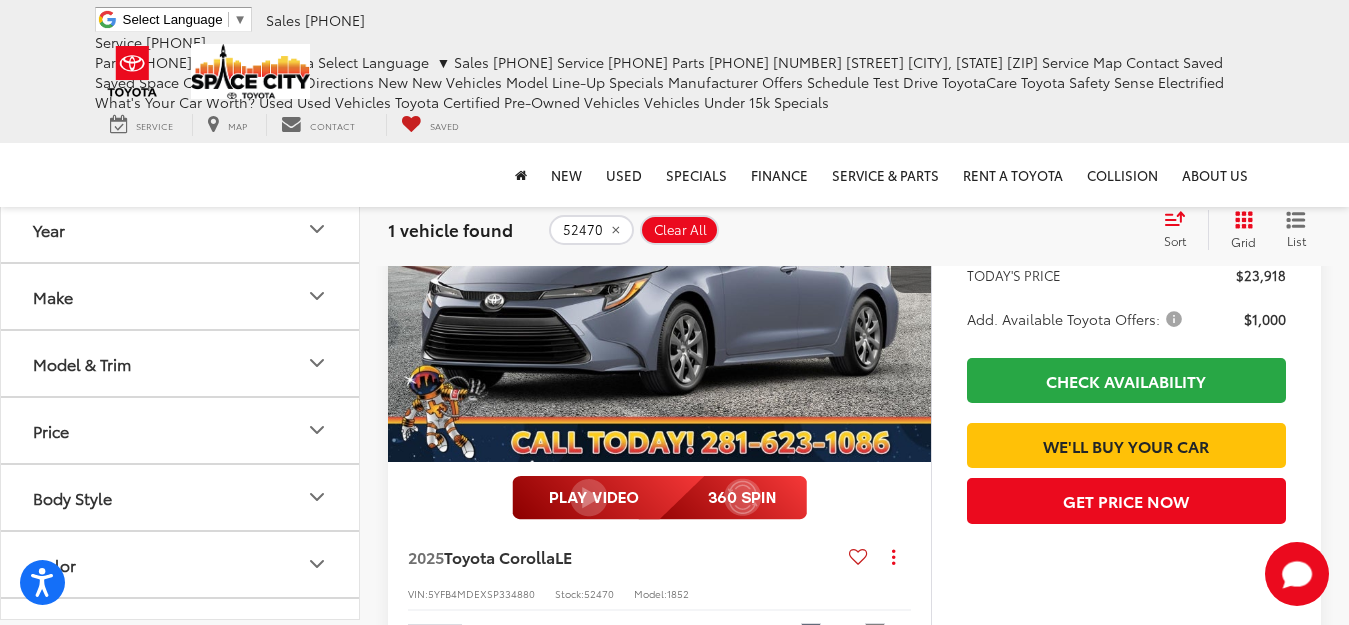 click on "*****" at bounding box center [646, 149] 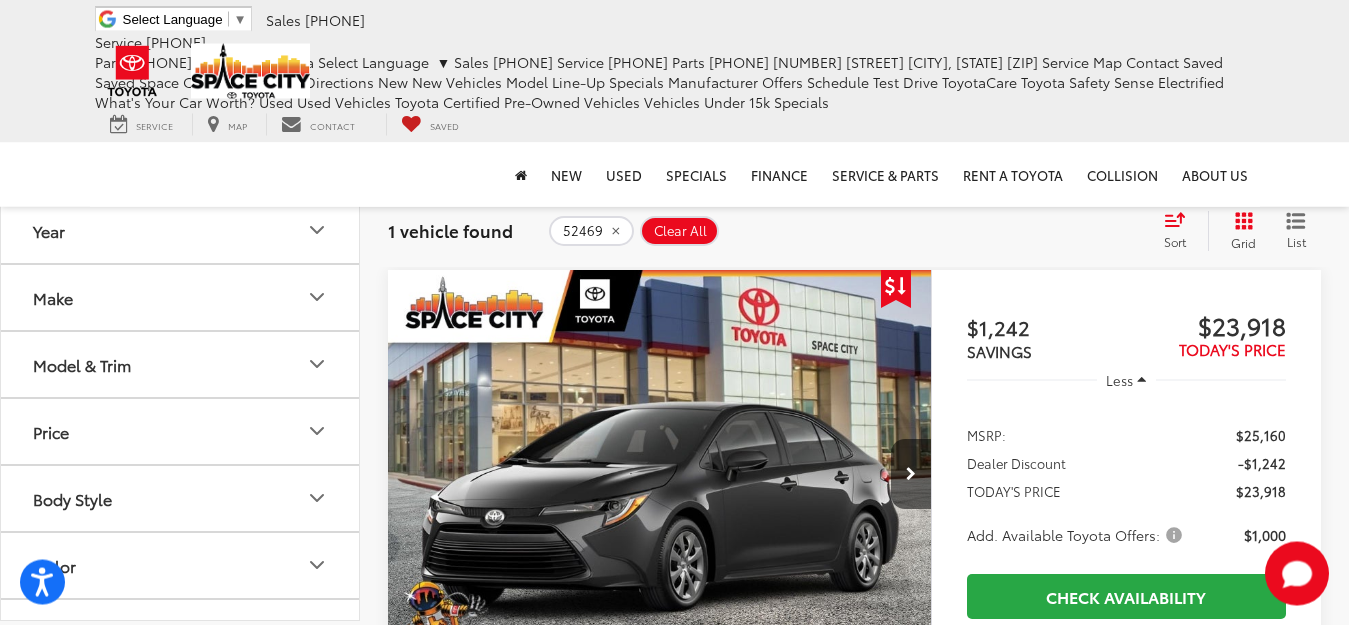 scroll, scrollTop: 335, scrollLeft: 0, axis: vertical 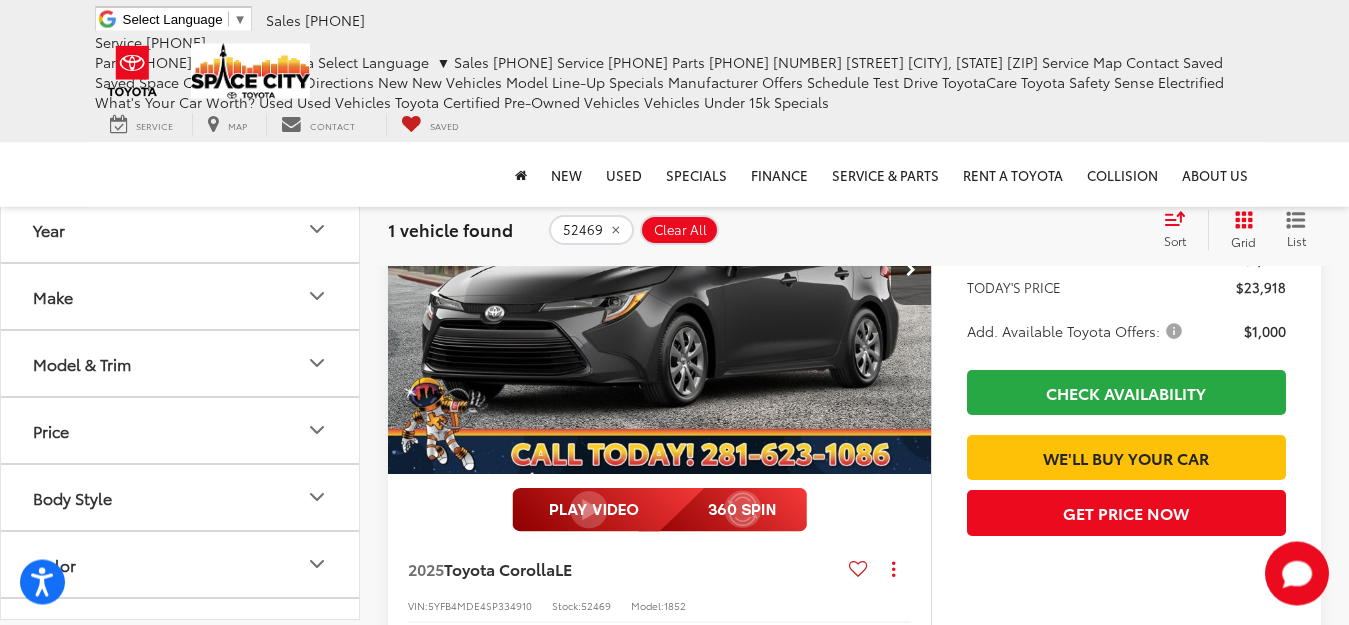 click at bounding box center [659, 510] 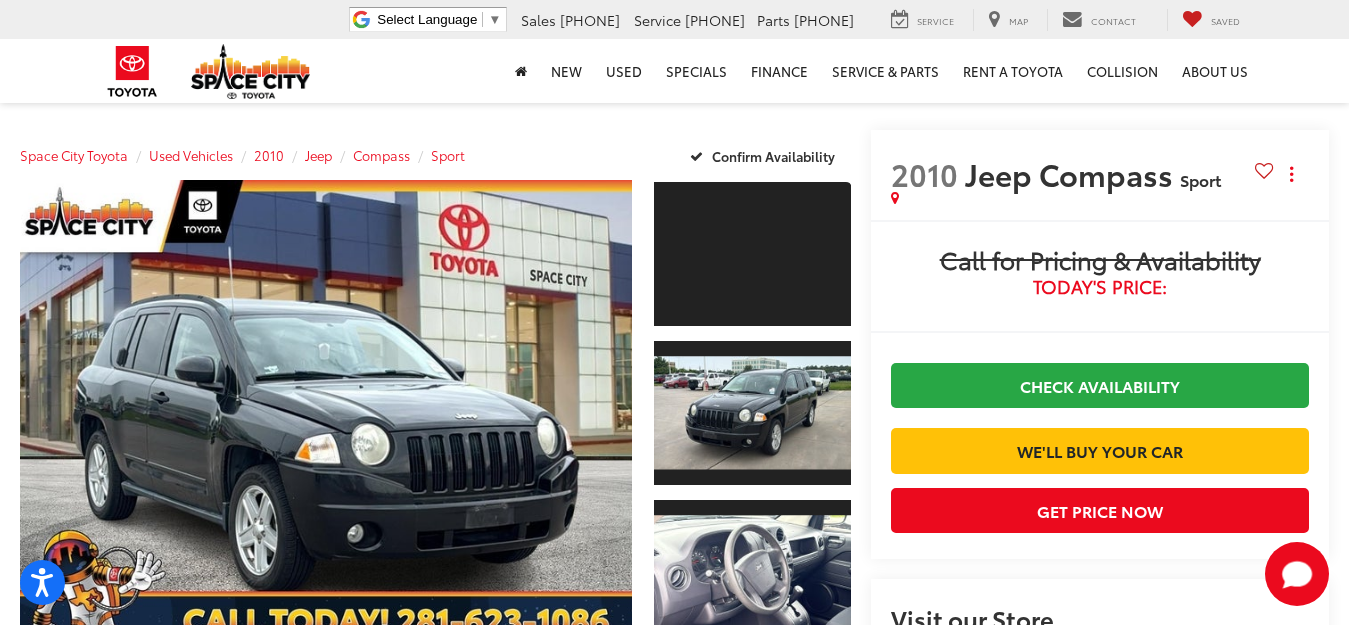 scroll, scrollTop: 0, scrollLeft: 0, axis: both 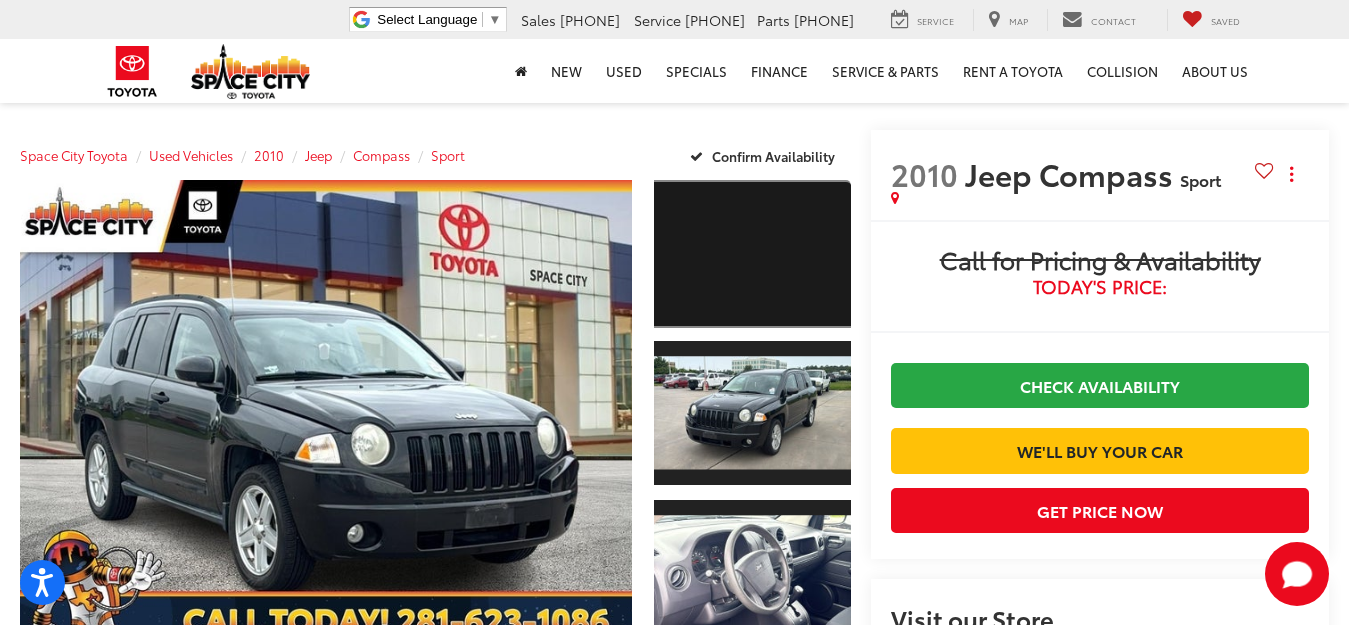 click at bounding box center [752, 254] 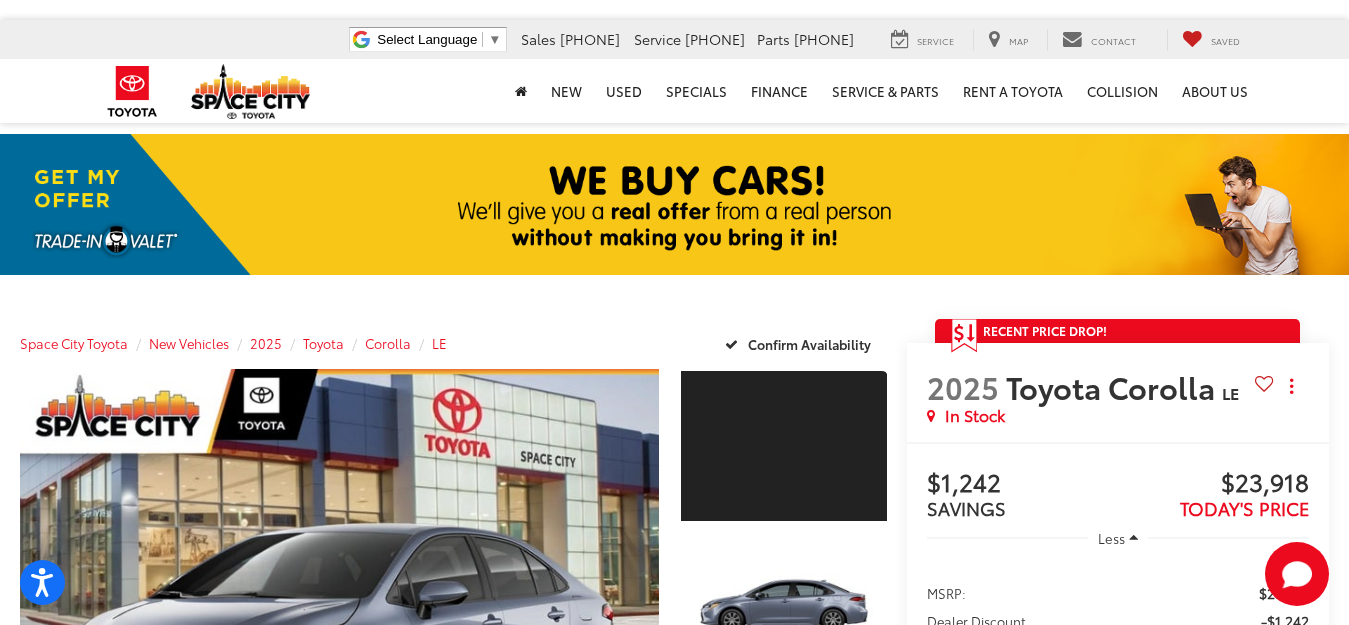 scroll, scrollTop: 0, scrollLeft: 0, axis: both 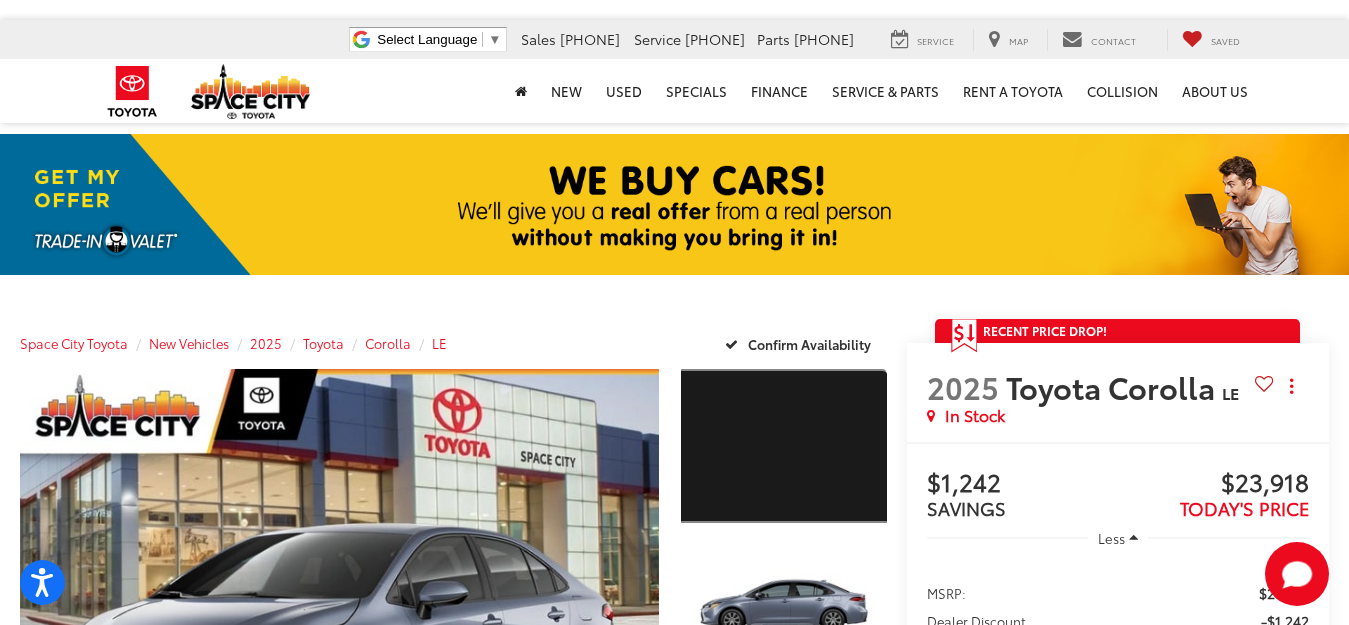 click at bounding box center [784, 446] 